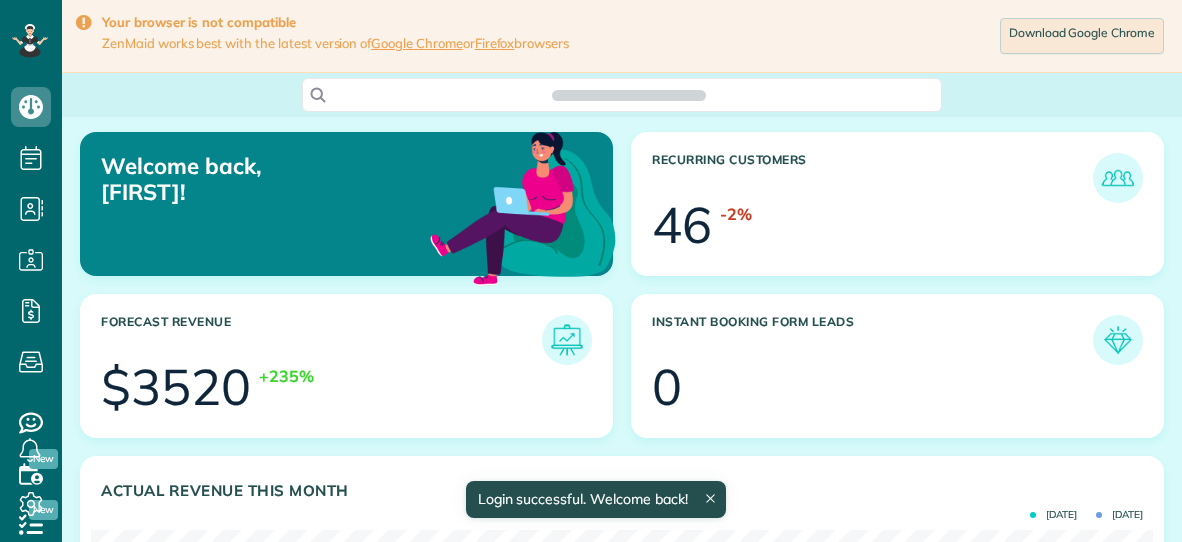 scroll, scrollTop: 0, scrollLeft: 0, axis: both 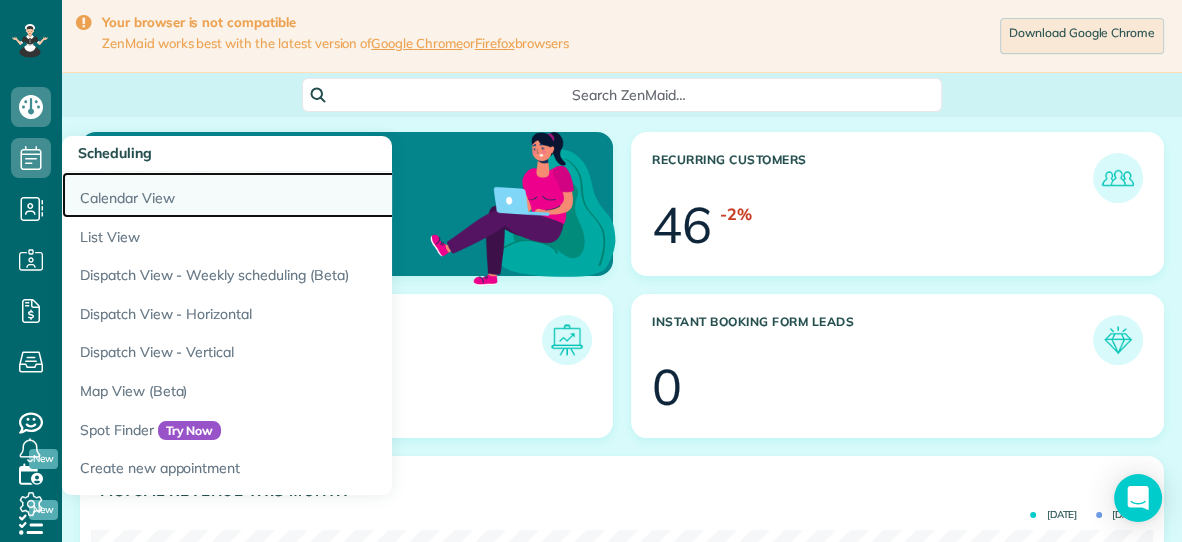 click on "Calendar View" at bounding box center (312, 195) 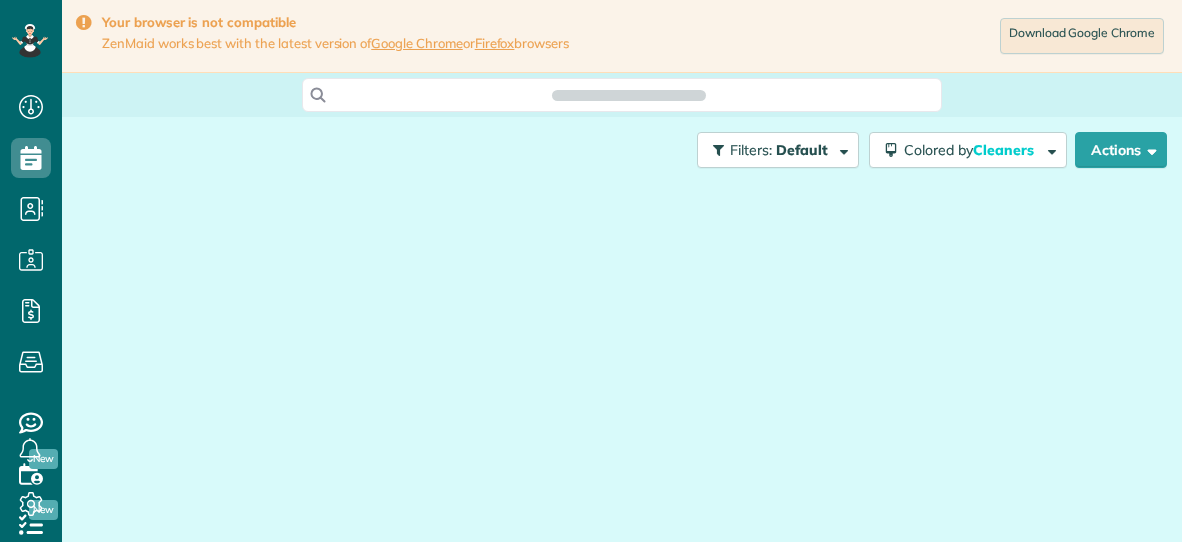 scroll, scrollTop: 0, scrollLeft: 0, axis: both 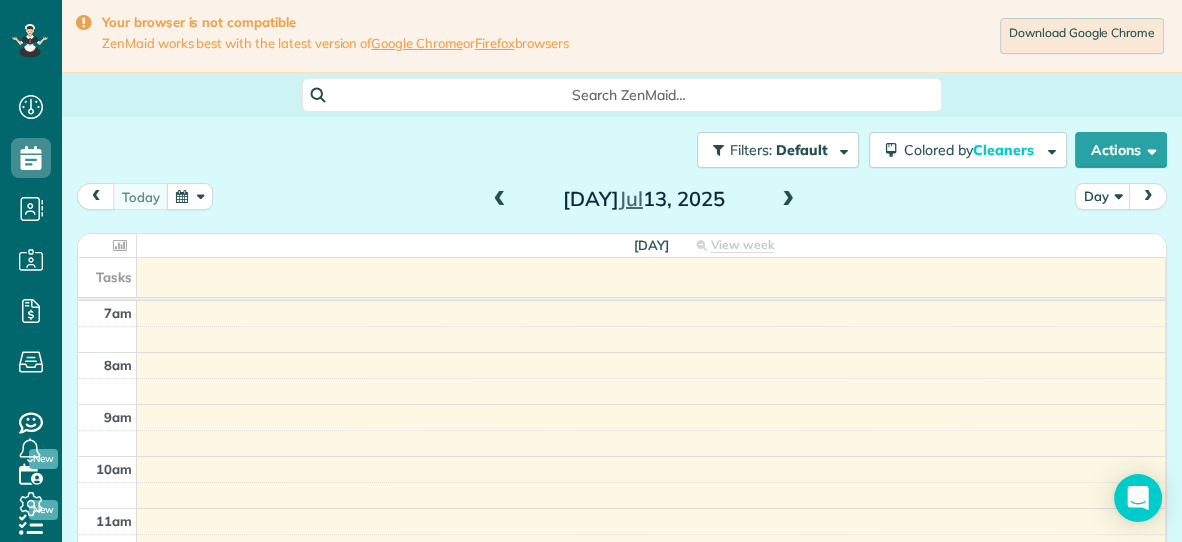 click at bounding box center [788, 200] 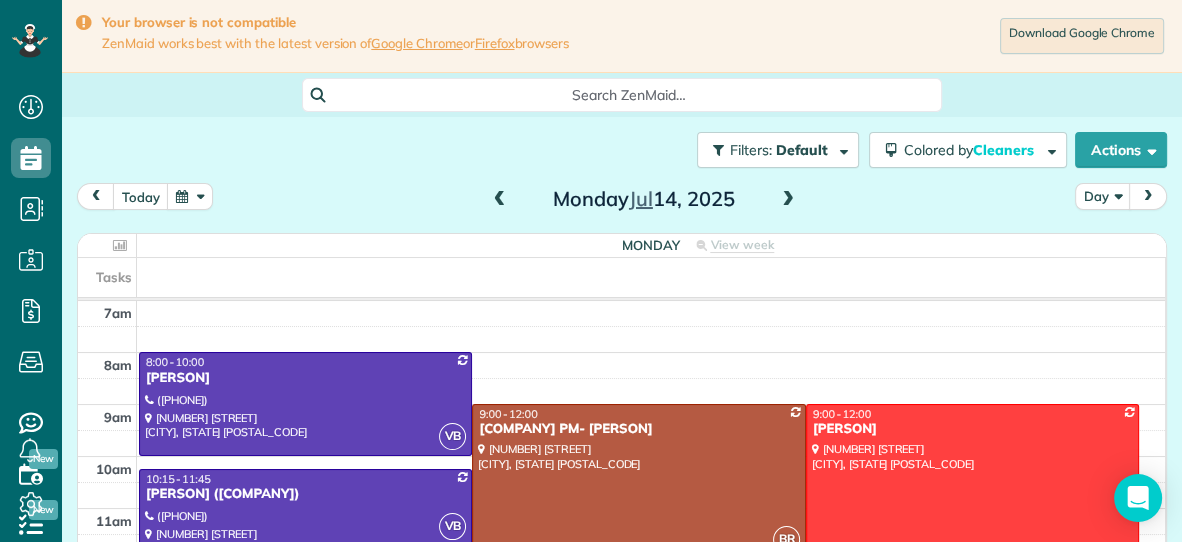 click at bounding box center (788, 200) 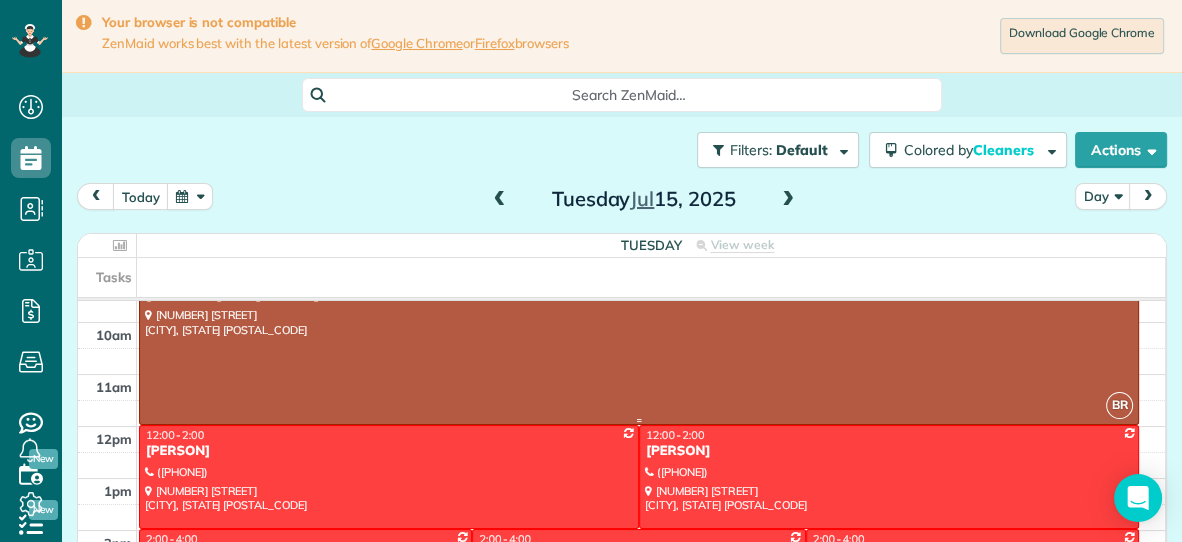 scroll, scrollTop: 134, scrollLeft: 0, axis: vertical 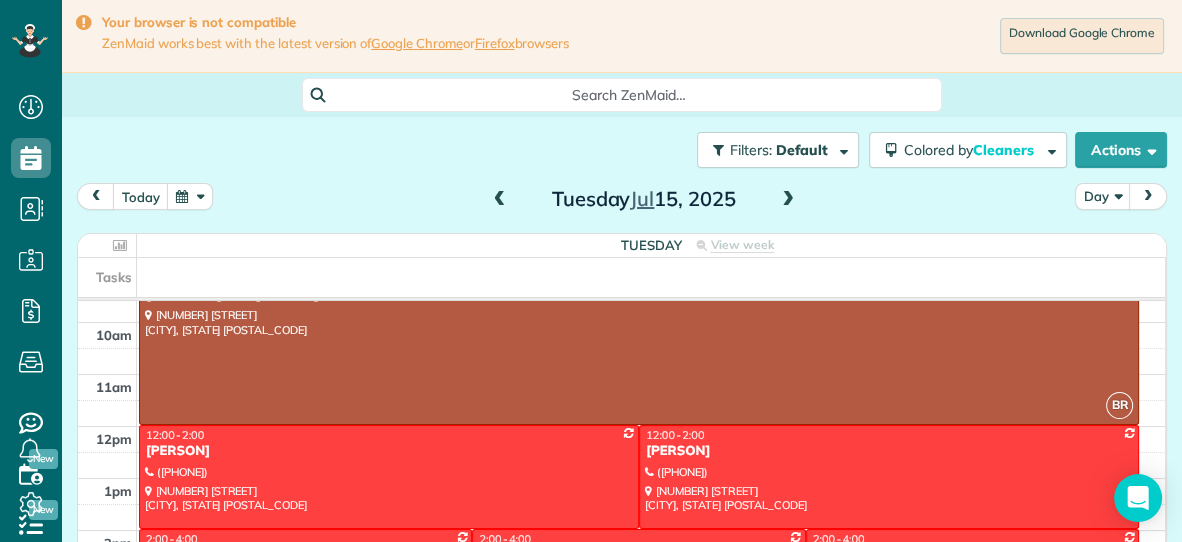 click at bounding box center [500, 200] 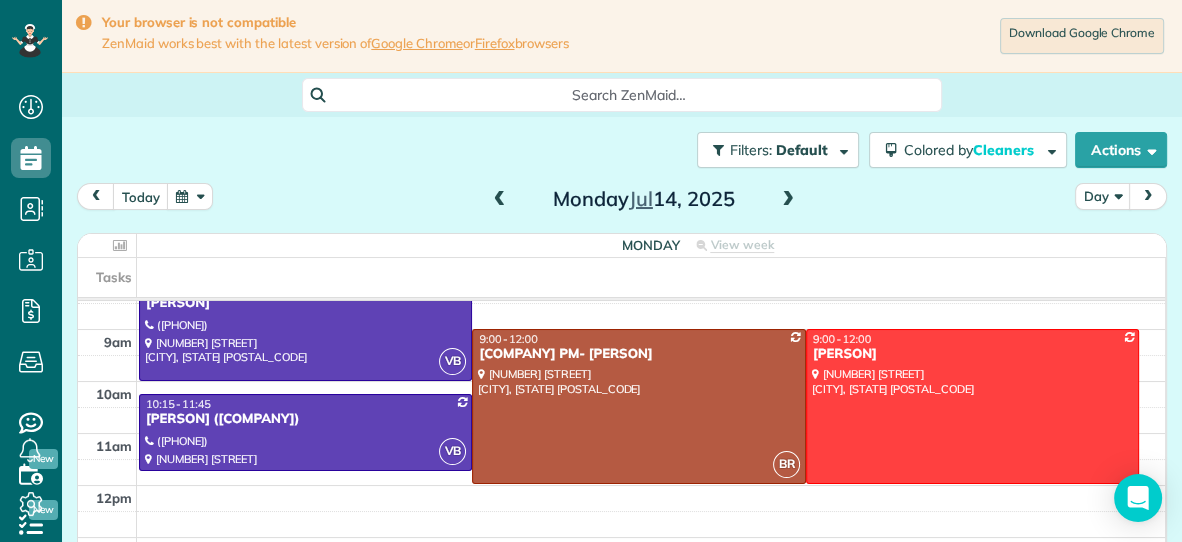 scroll, scrollTop: 81, scrollLeft: 0, axis: vertical 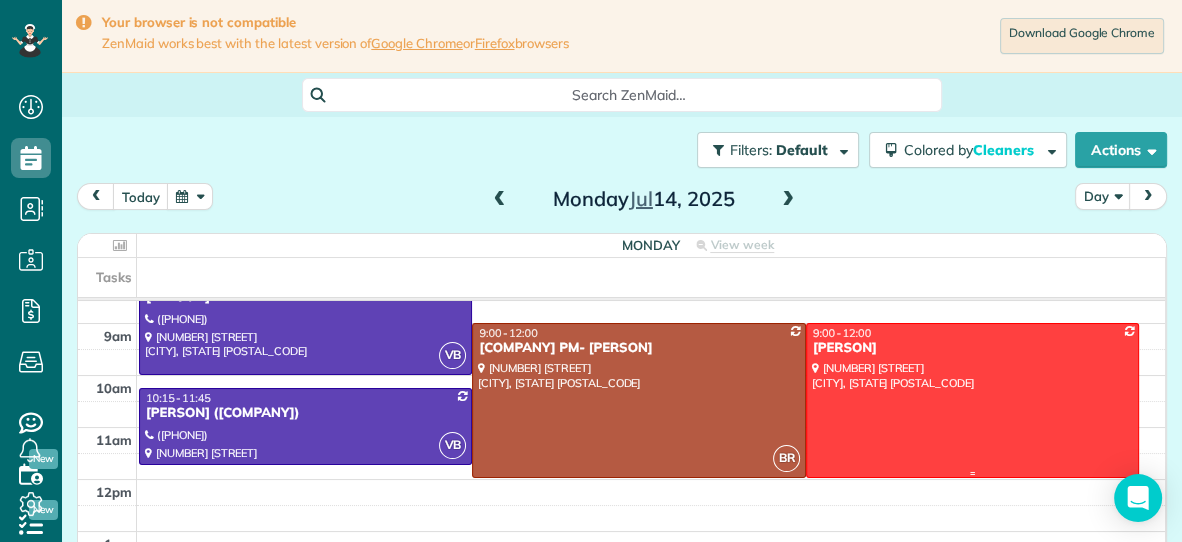 click at bounding box center (972, 400) 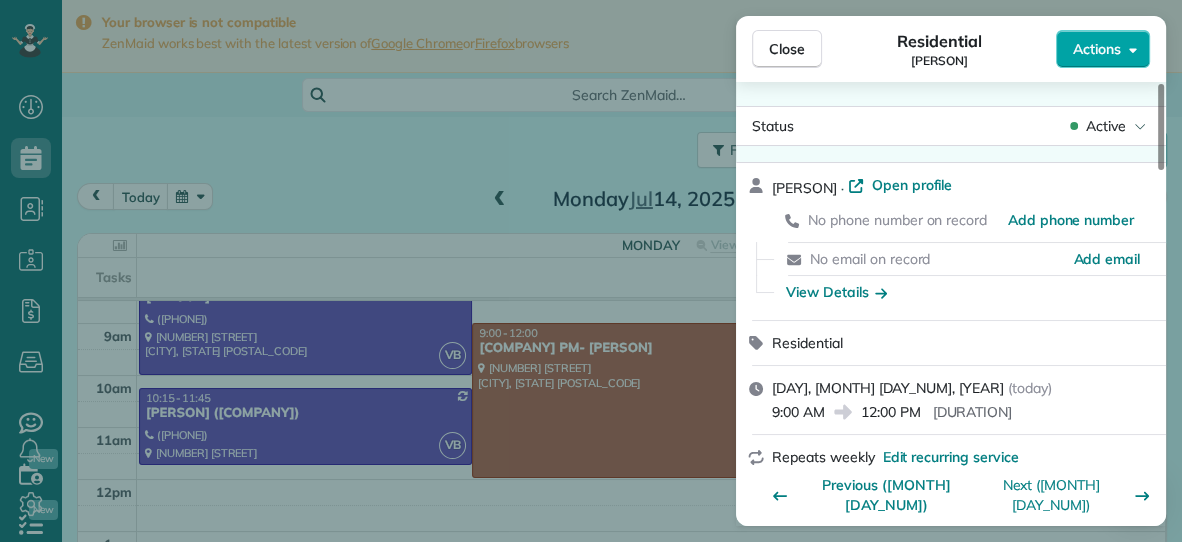 click on "Actions" at bounding box center (1097, 49) 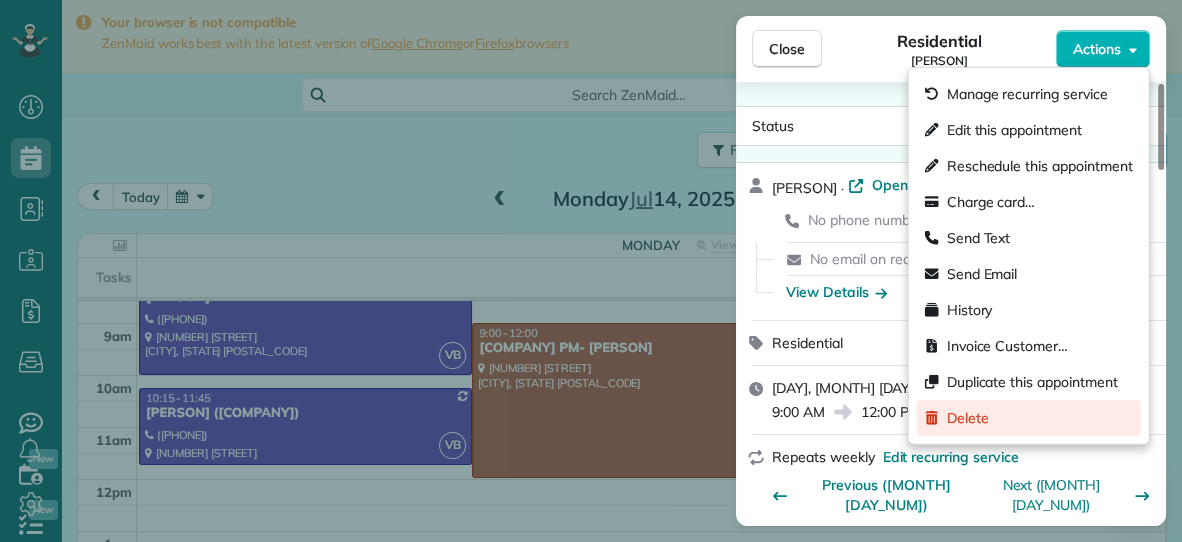 click on "Delete" at bounding box center (1029, 418) 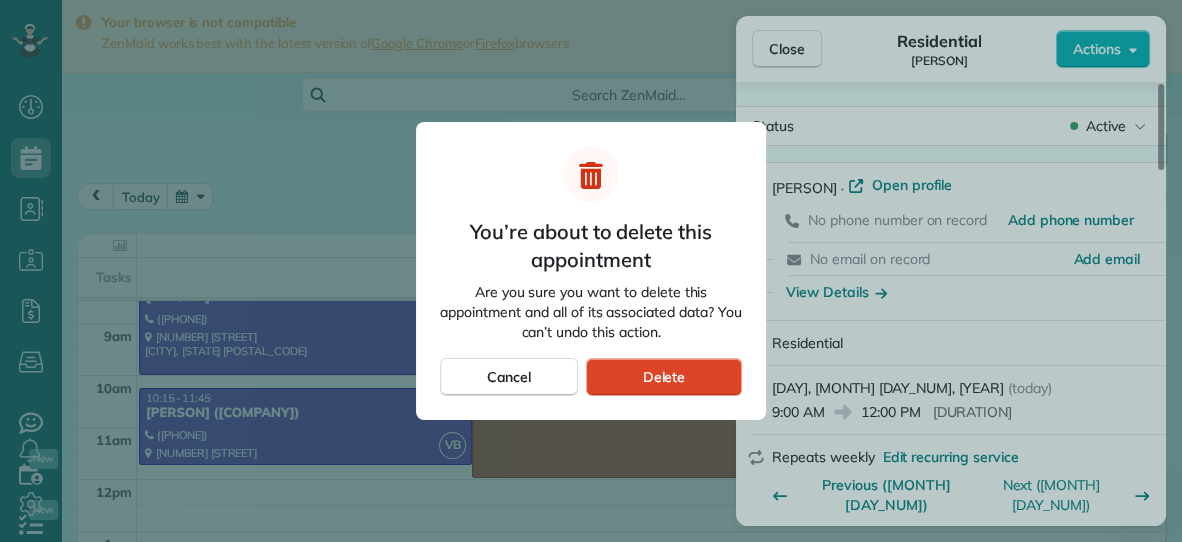 click on "Delete" at bounding box center [663, 377] 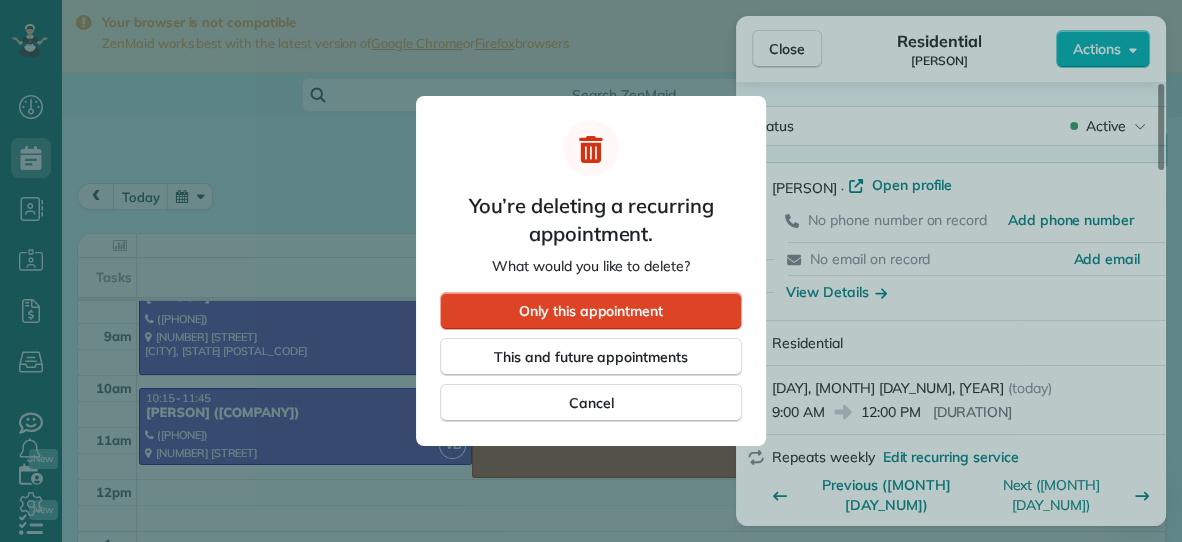 click on "Only this appointment" at bounding box center [591, 311] 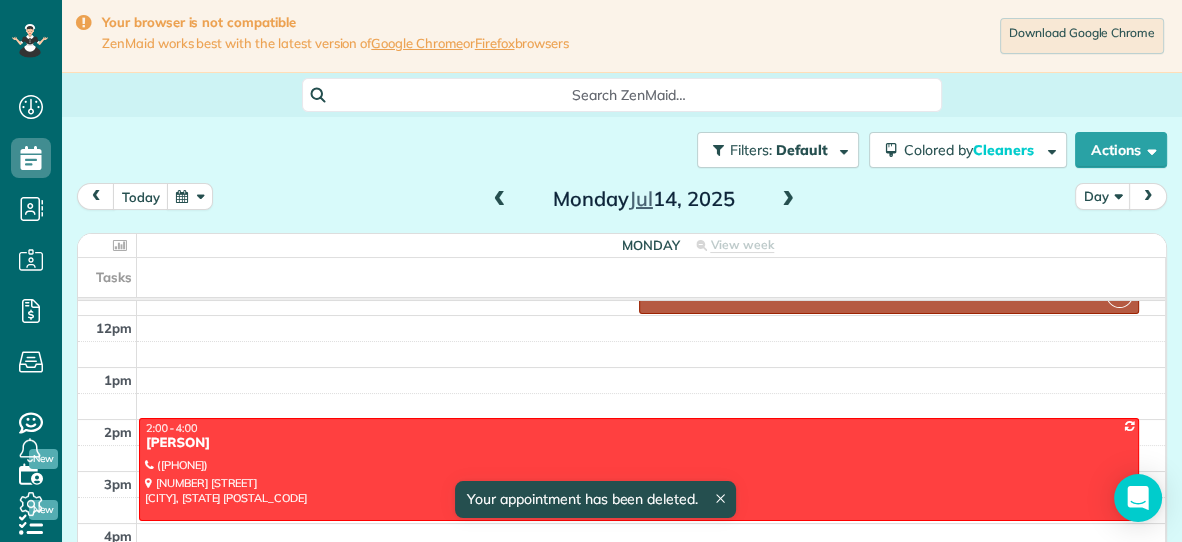 scroll, scrollTop: 247, scrollLeft: 0, axis: vertical 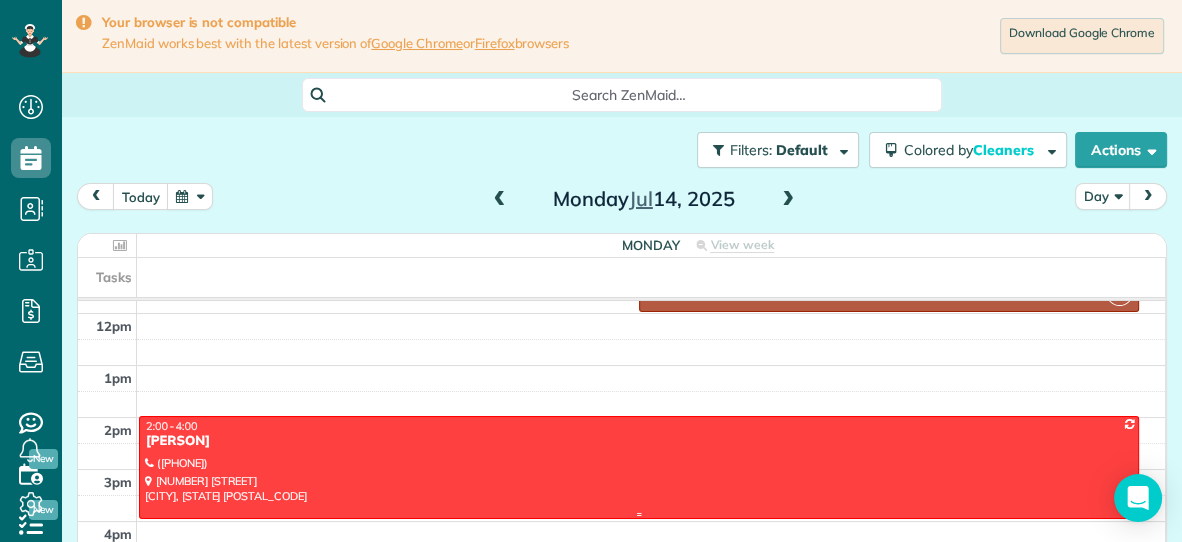 click on "[FIRST] [LAST]" at bounding box center [639, 441] 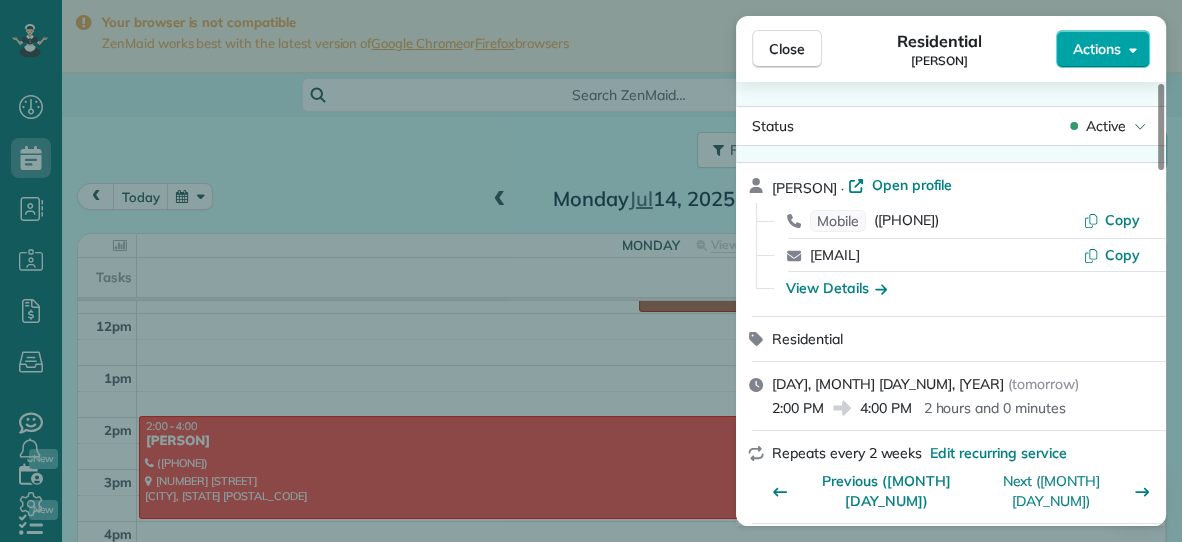 click on "Actions" at bounding box center (1097, 49) 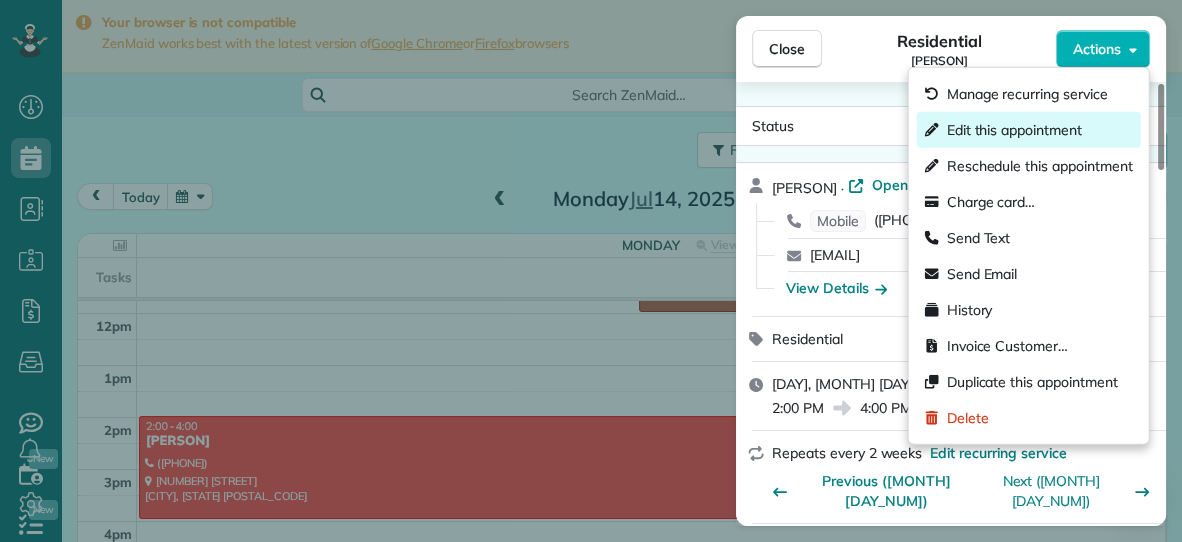 click on "Edit this appointment" at bounding box center [1014, 130] 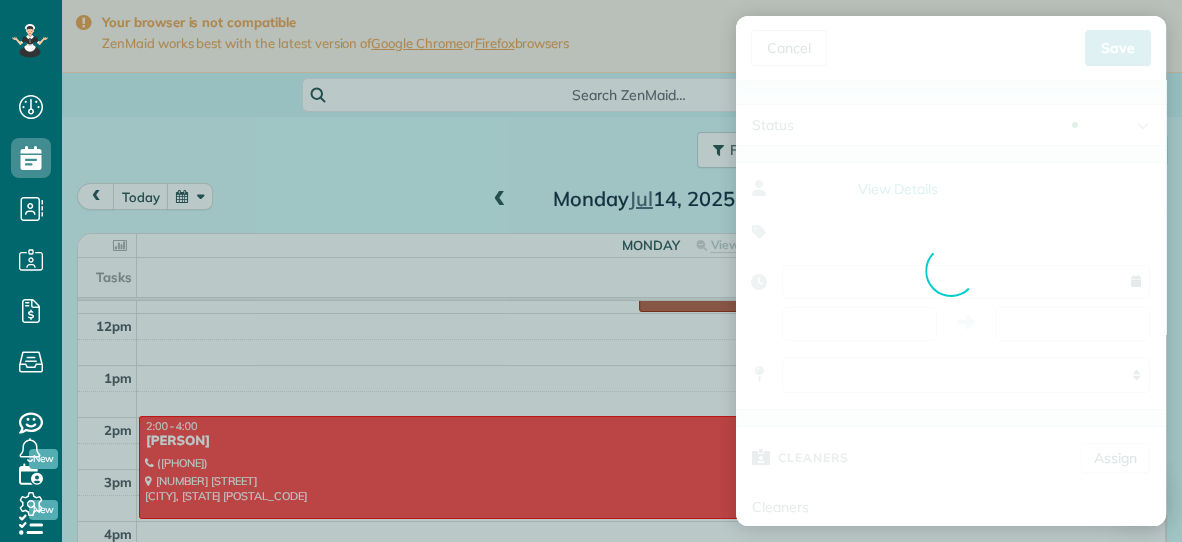 type on "**********" 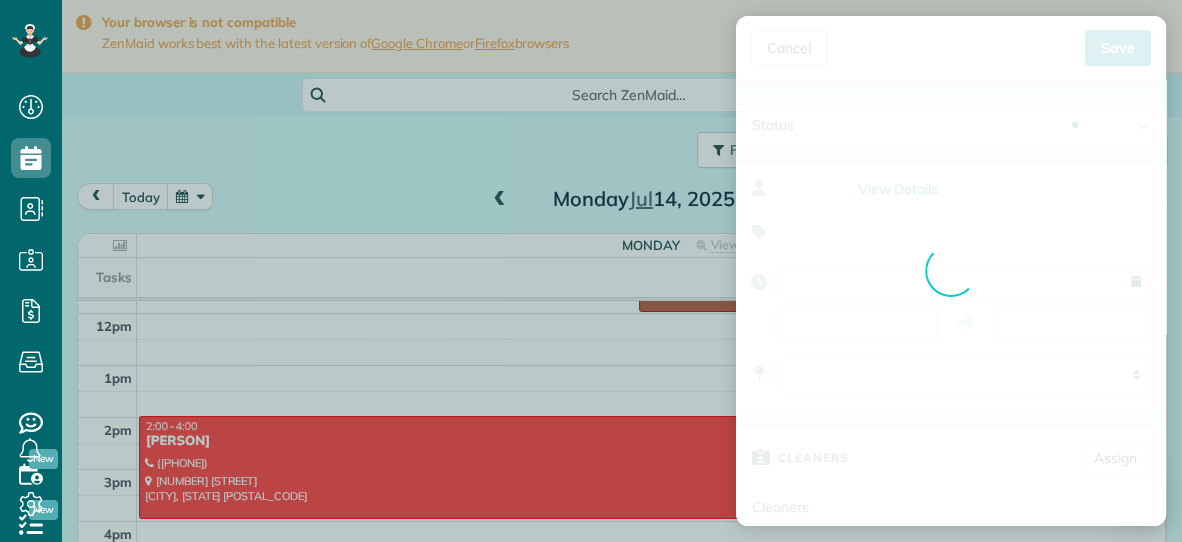 type on "*****" 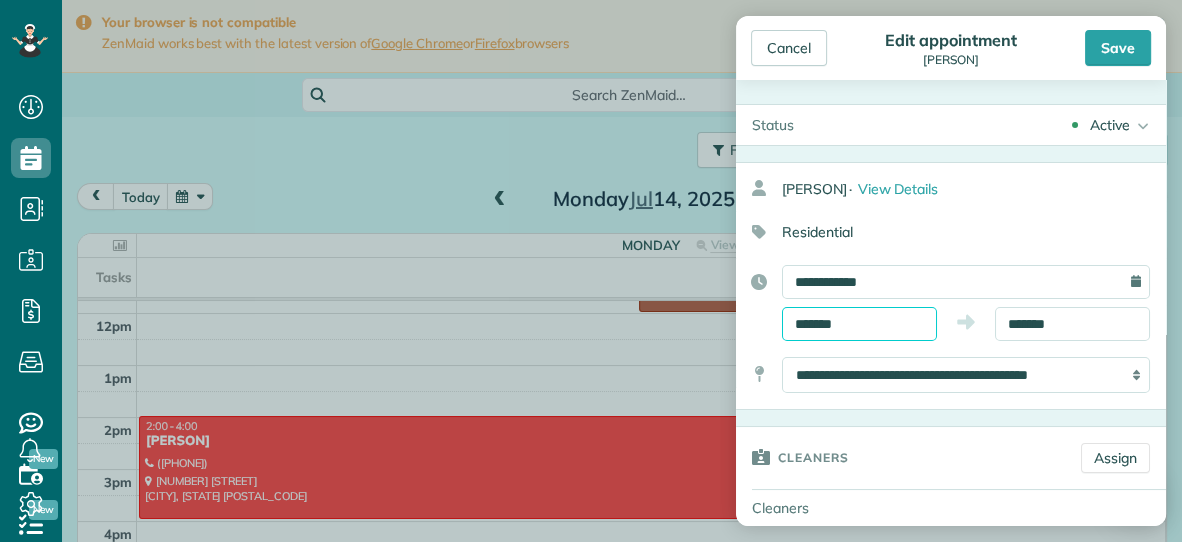 click on "*******" at bounding box center [859, 324] 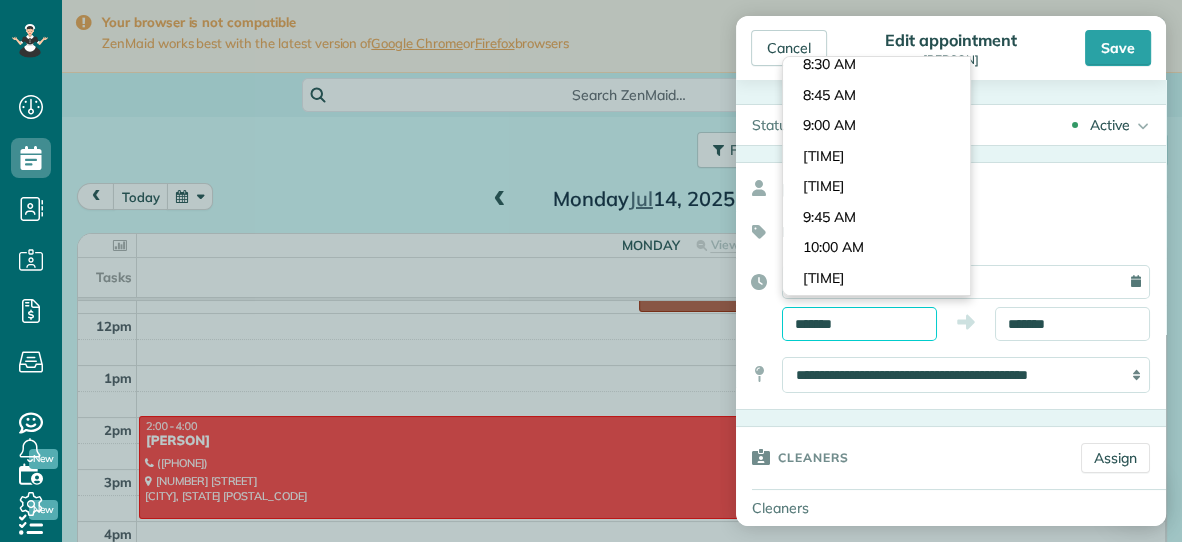 scroll, scrollTop: 1022, scrollLeft: 0, axis: vertical 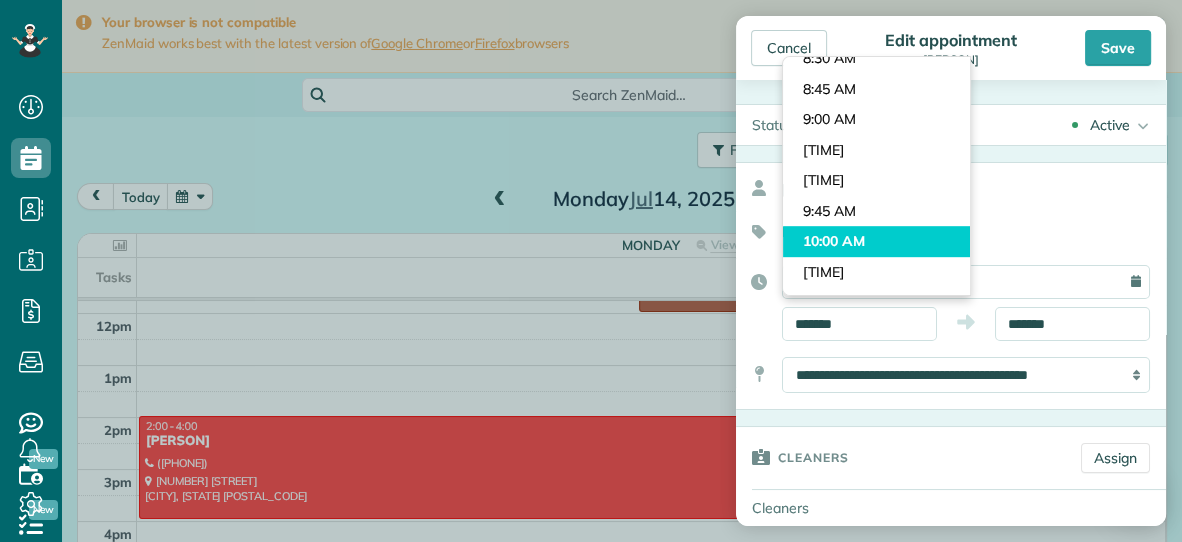 click on "Dashboard
Scheduling
Calendar View
List View
Dispatch View - Weekly scheduling (Beta)" at bounding box center (591, 271) 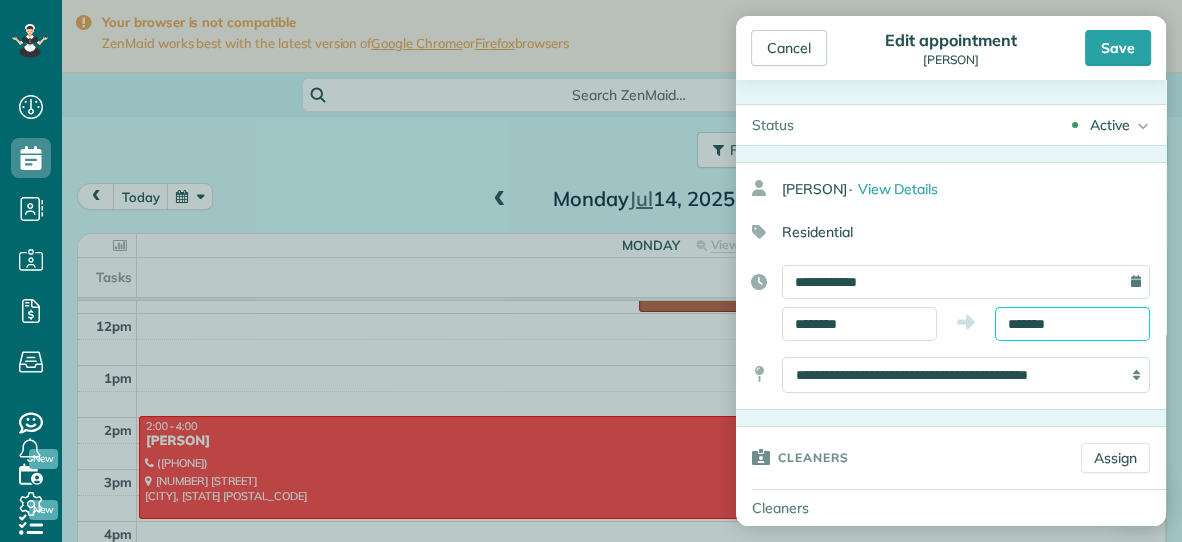 click on "*******" at bounding box center [1072, 324] 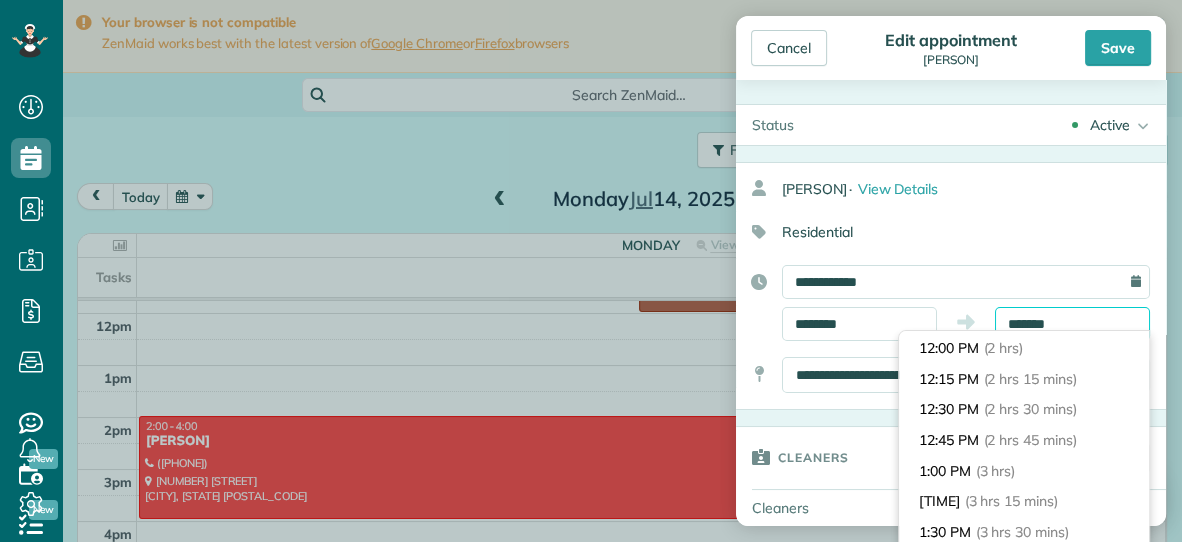 scroll, scrollTop: 237, scrollLeft: 0, axis: vertical 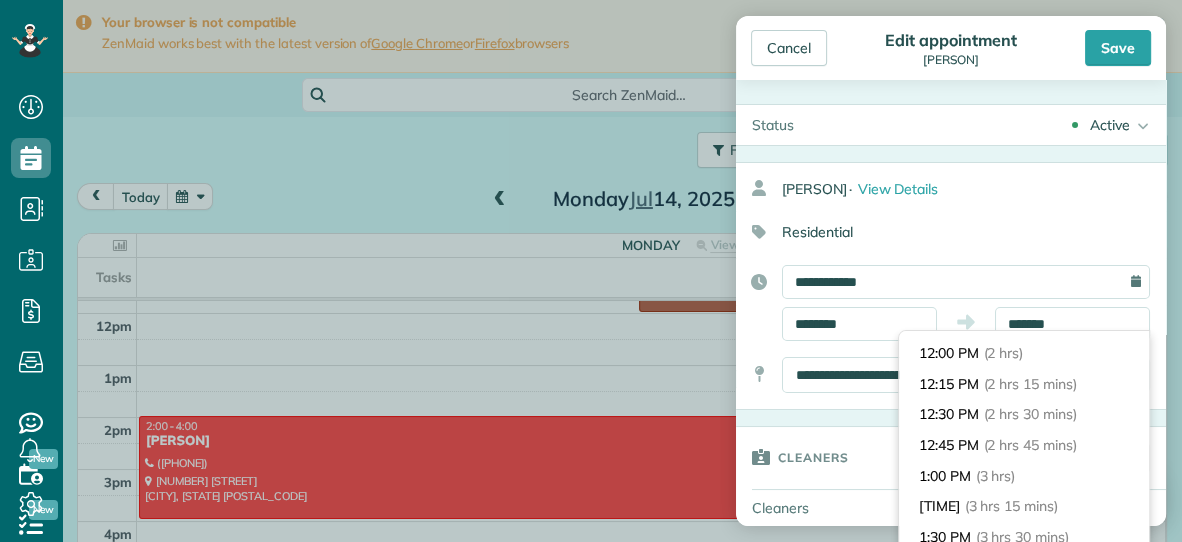 click on "12:00 PM  (2 hrs)" at bounding box center (1024, 353) 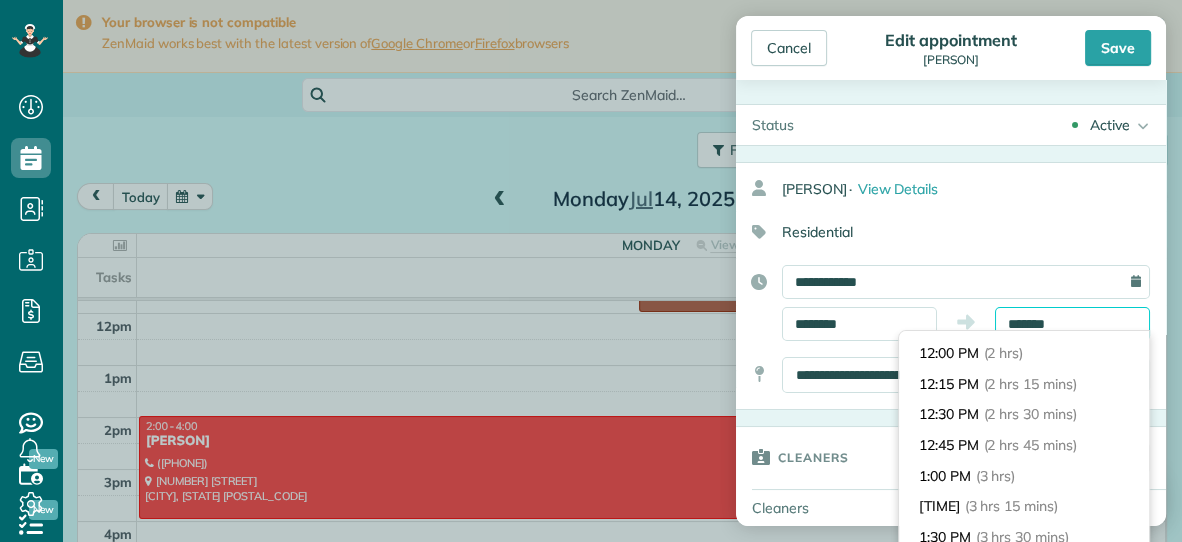type on "********" 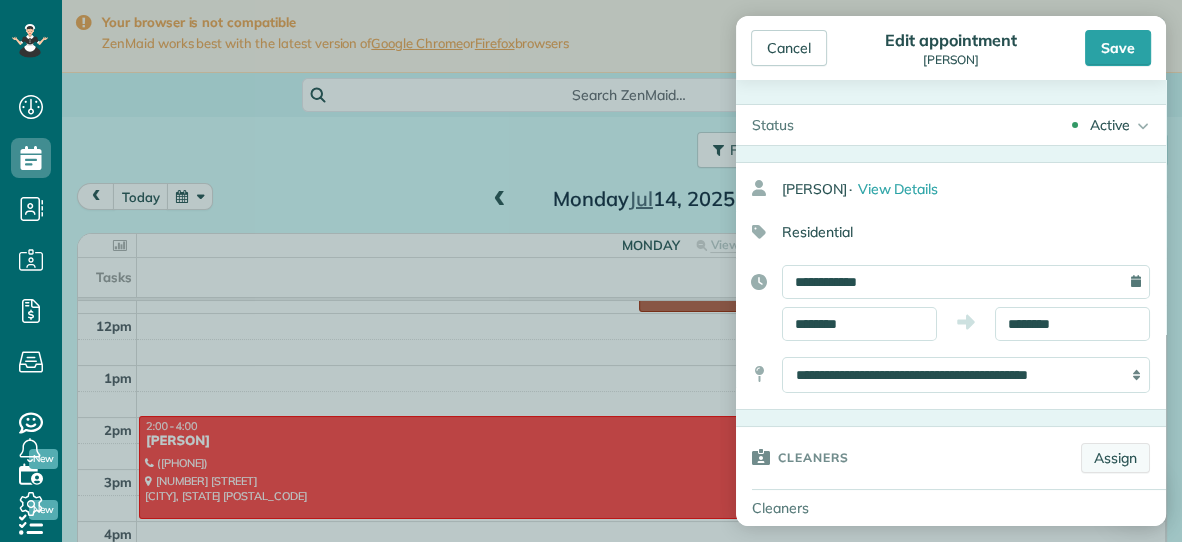 click on "Assign" at bounding box center (1115, 458) 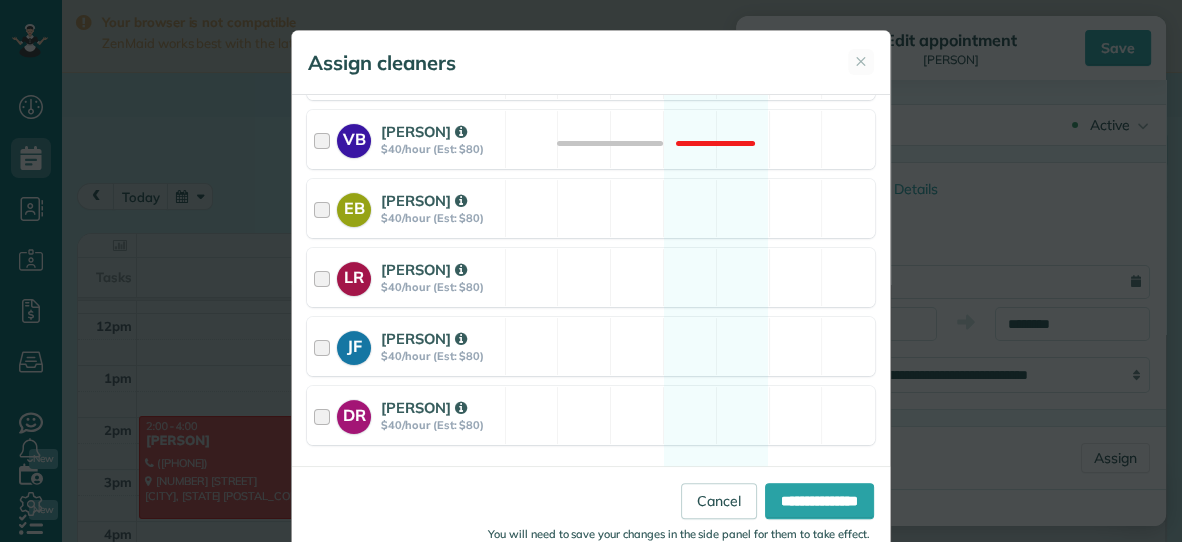 scroll, scrollTop: 483, scrollLeft: 0, axis: vertical 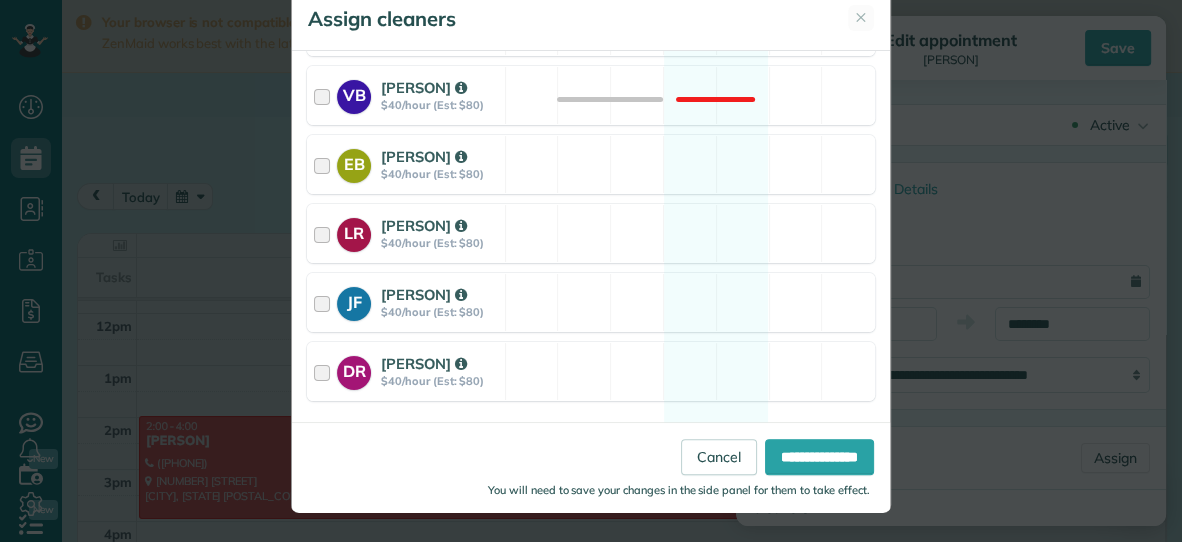 click on "DR
Dana Rhodes
$40/hour (Est: $80)
Available" at bounding box center [591, 371] 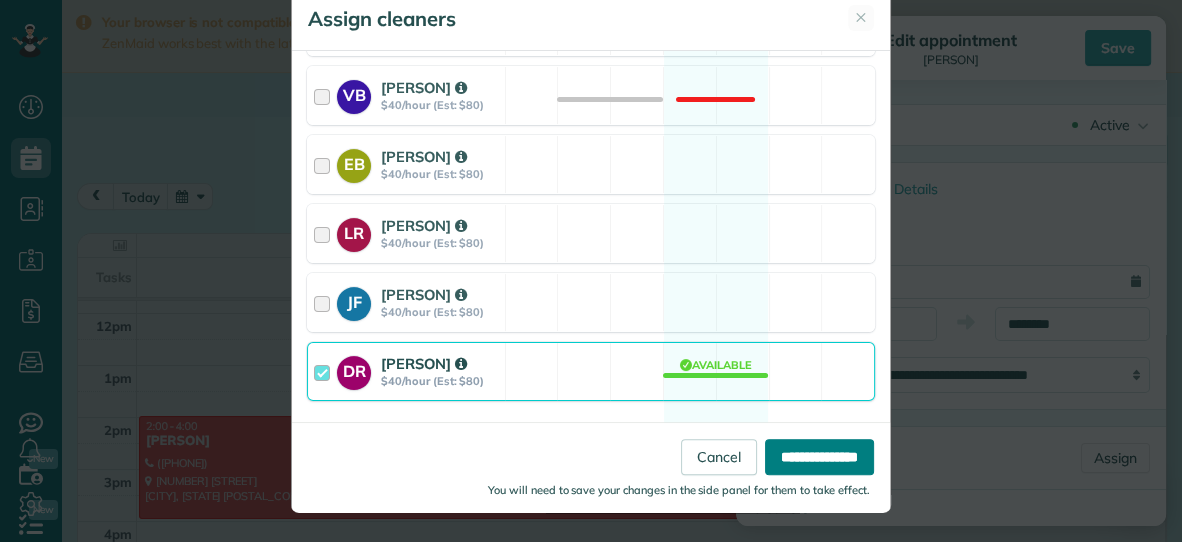click on "**********" at bounding box center [819, 457] 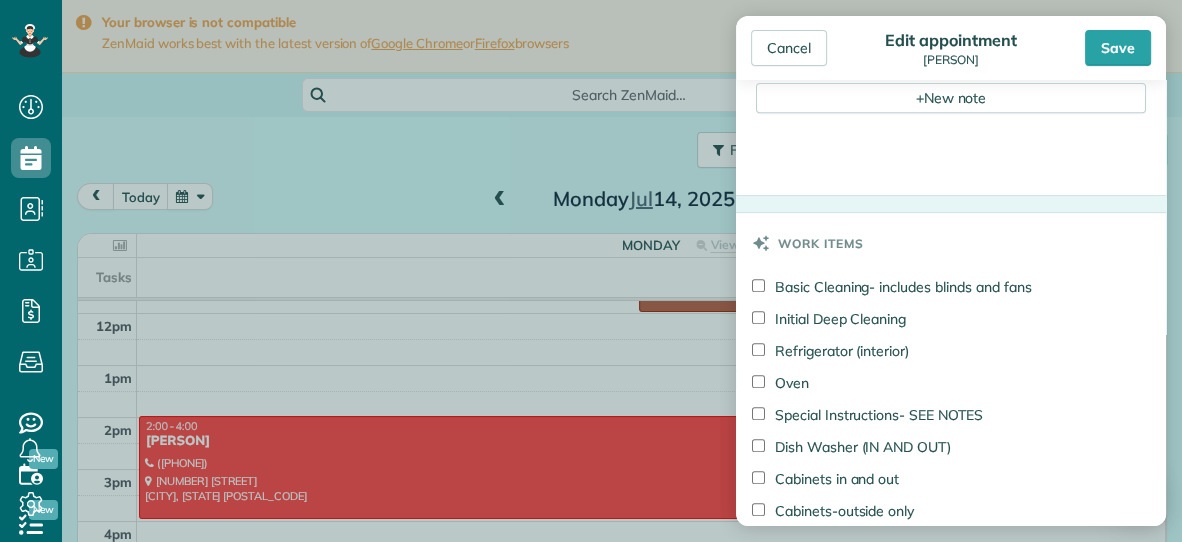 scroll, scrollTop: 795, scrollLeft: 0, axis: vertical 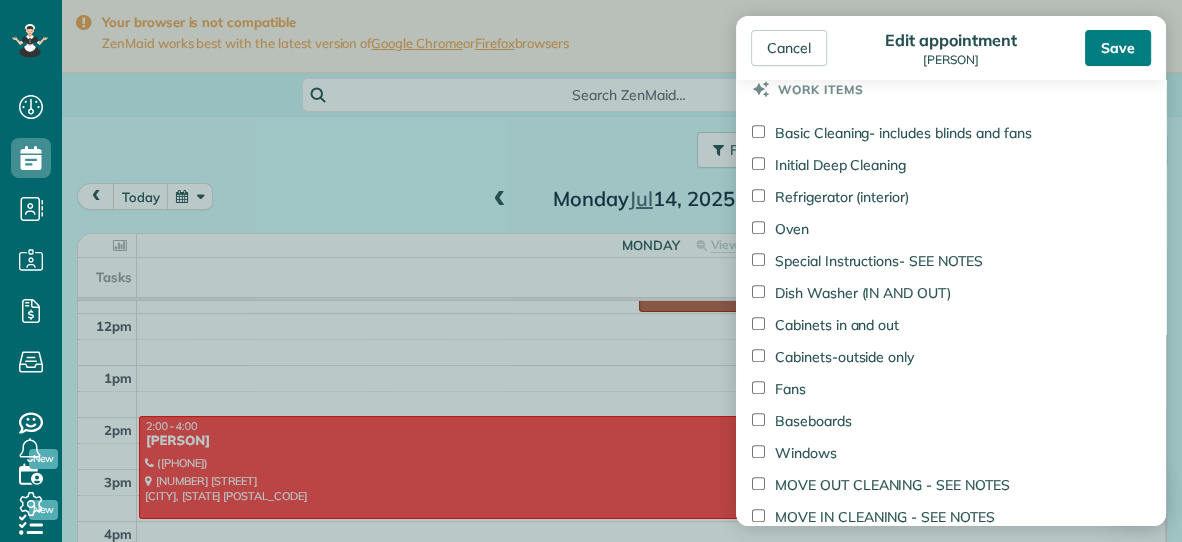 click on "Save" at bounding box center [1118, 48] 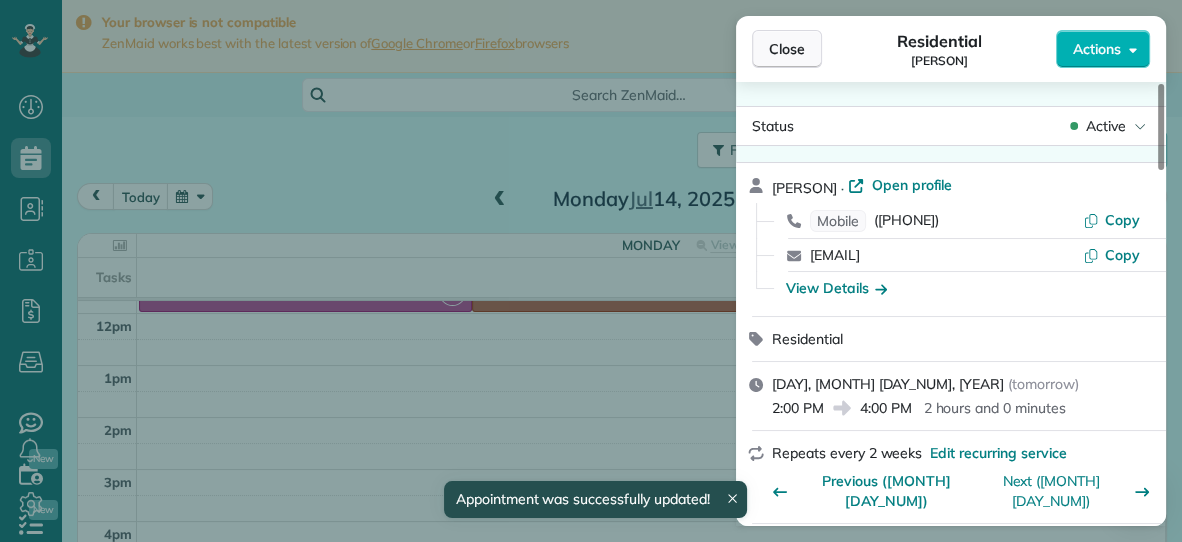 click on "Close" at bounding box center [787, 49] 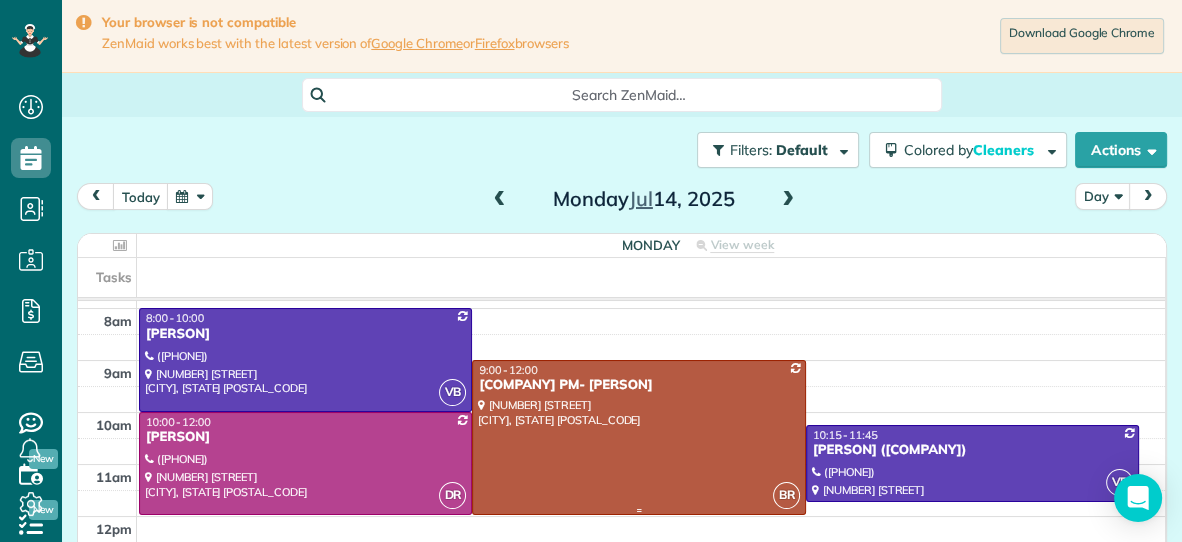 scroll, scrollTop: 41, scrollLeft: 0, axis: vertical 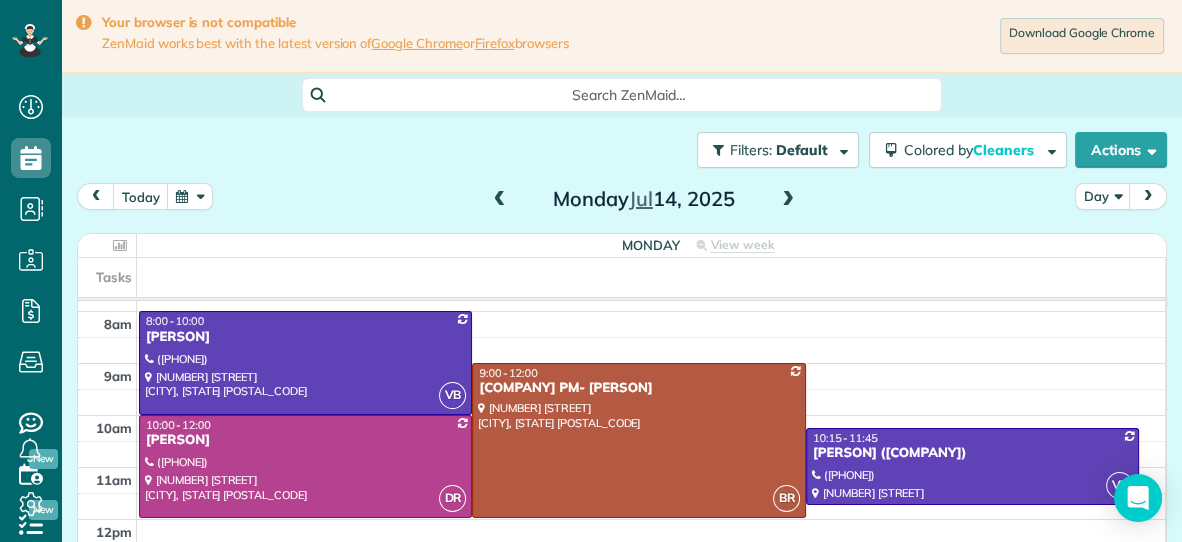 click at bounding box center (500, 200) 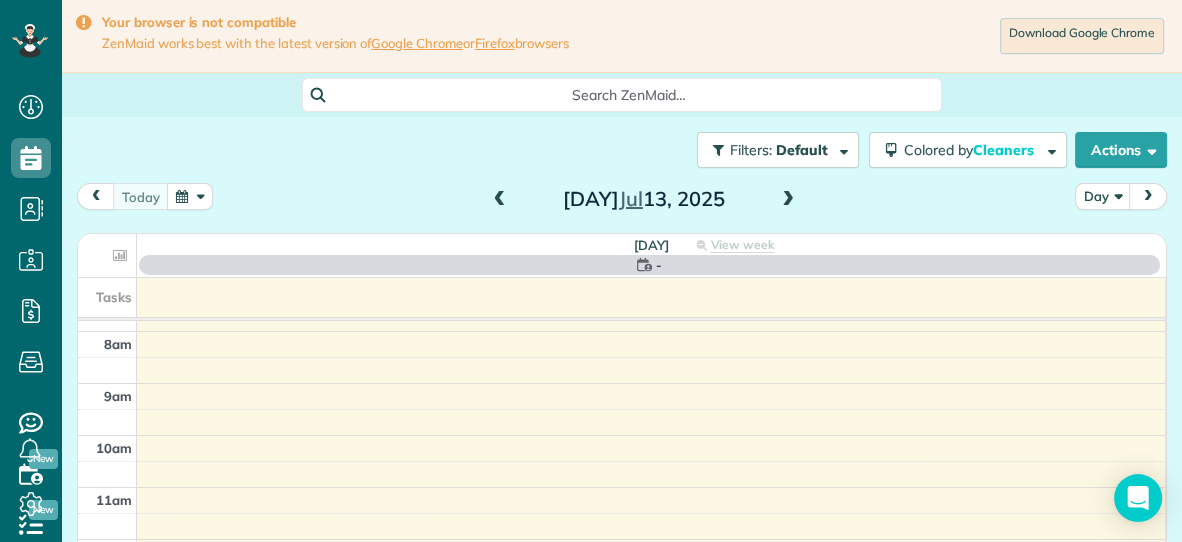 scroll, scrollTop: 0, scrollLeft: 0, axis: both 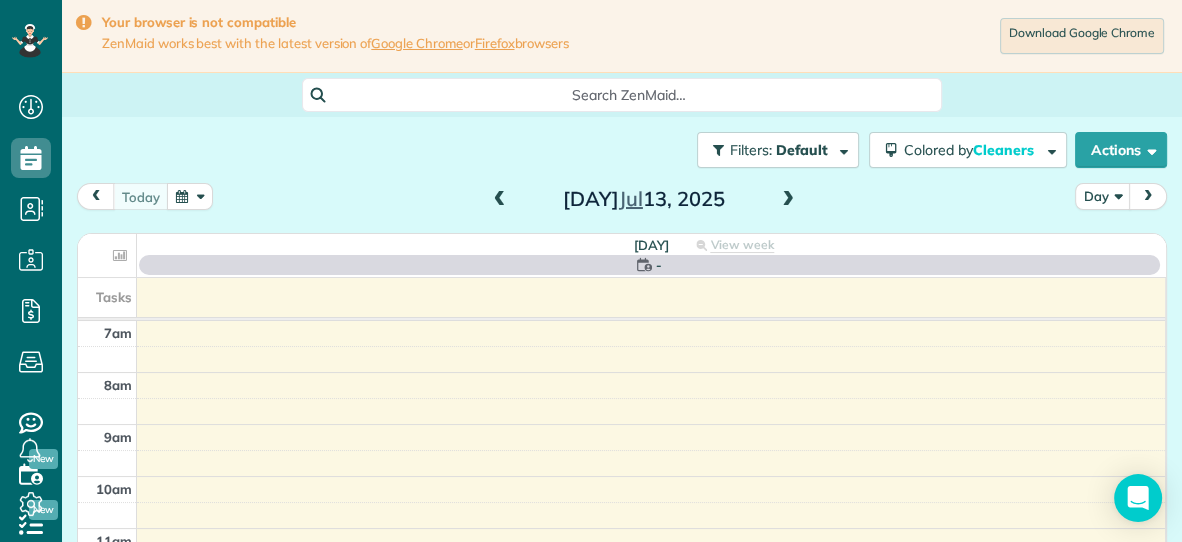 click at bounding box center [500, 200] 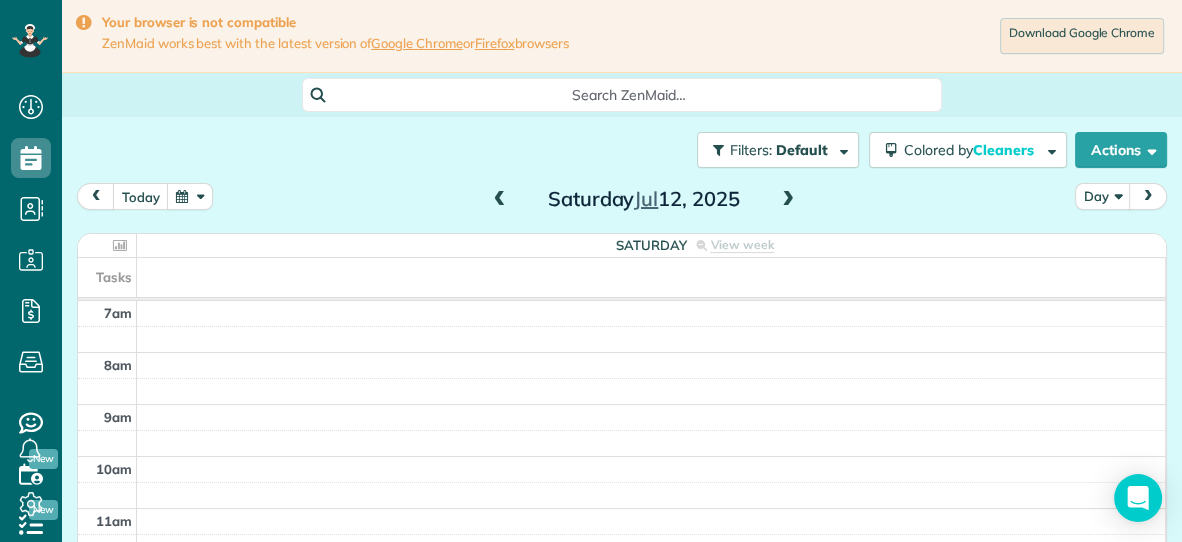 click at bounding box center (500, 200) 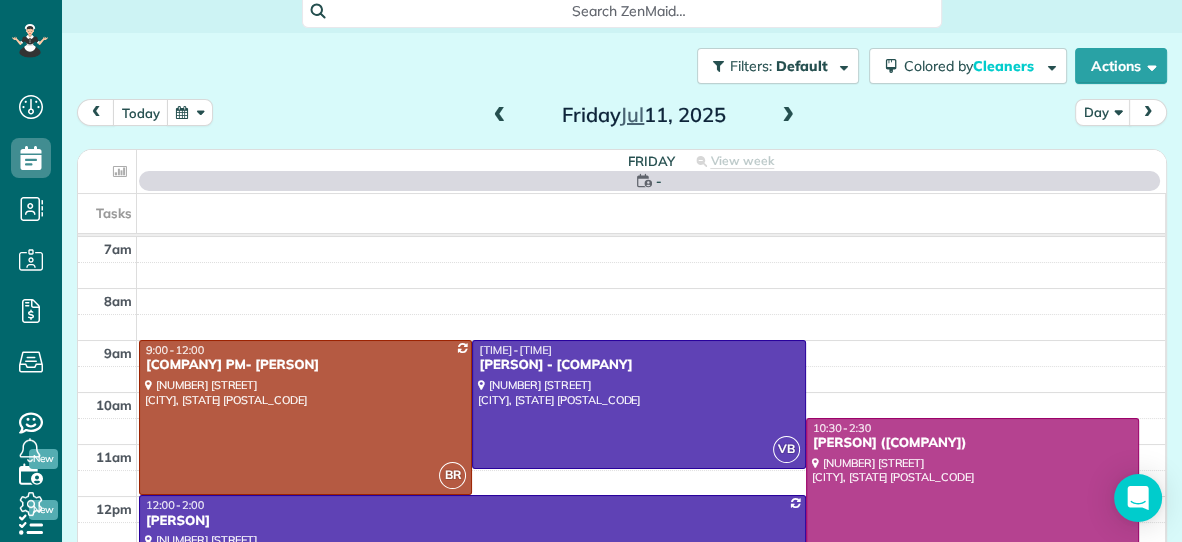 scroll, scrollTop: 98, scrollLeft: 0, axis: vertical 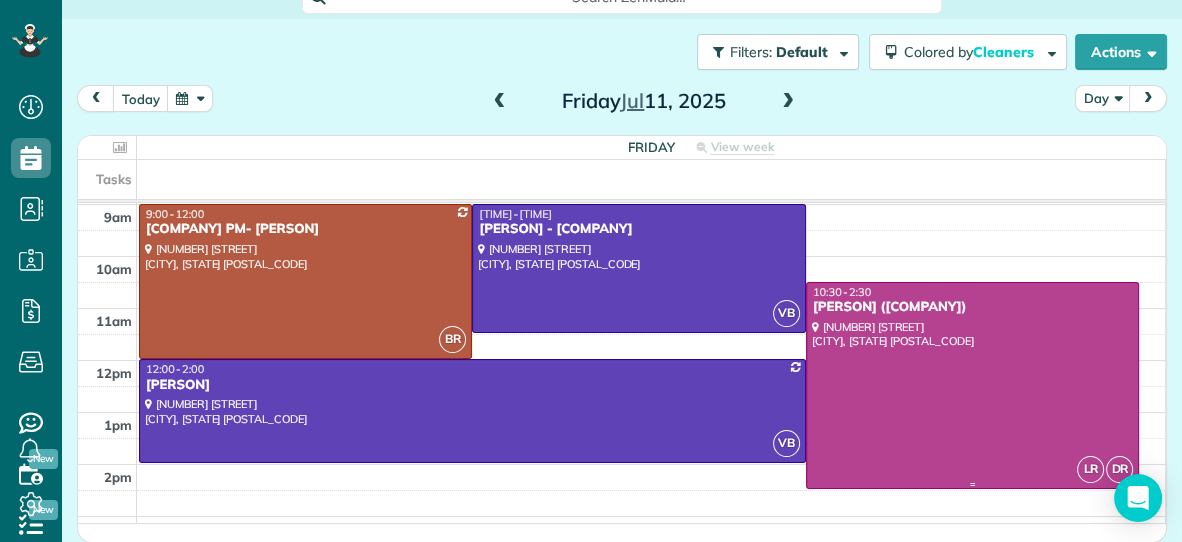 click at bounding box center [972, 385] 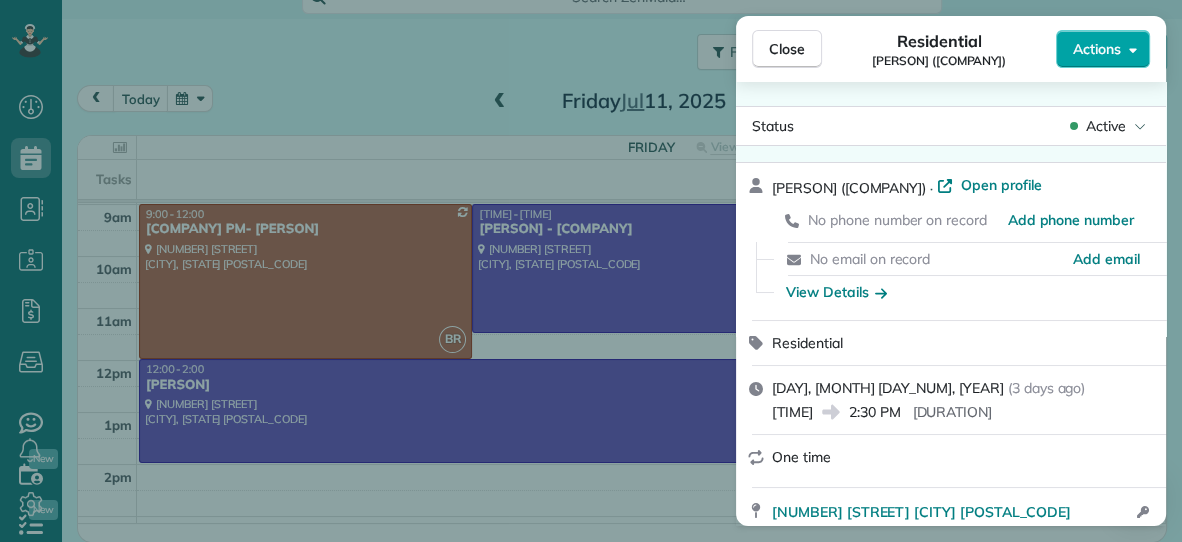 click on "Actions" at bounding box center (1097, 49) 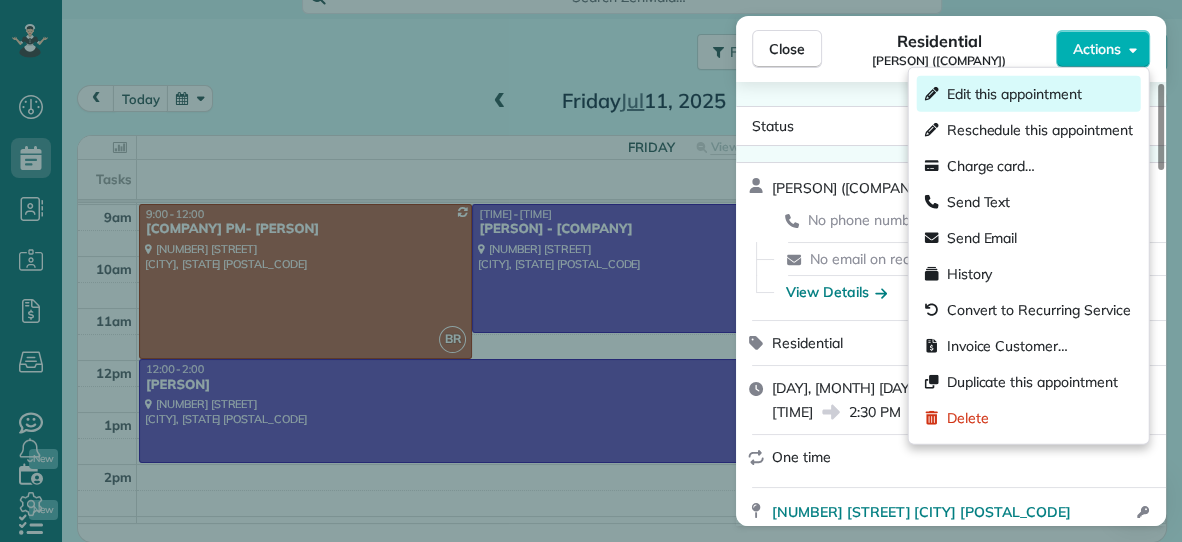 click on "Edit this appointment" at bounding box center (1014, 94) 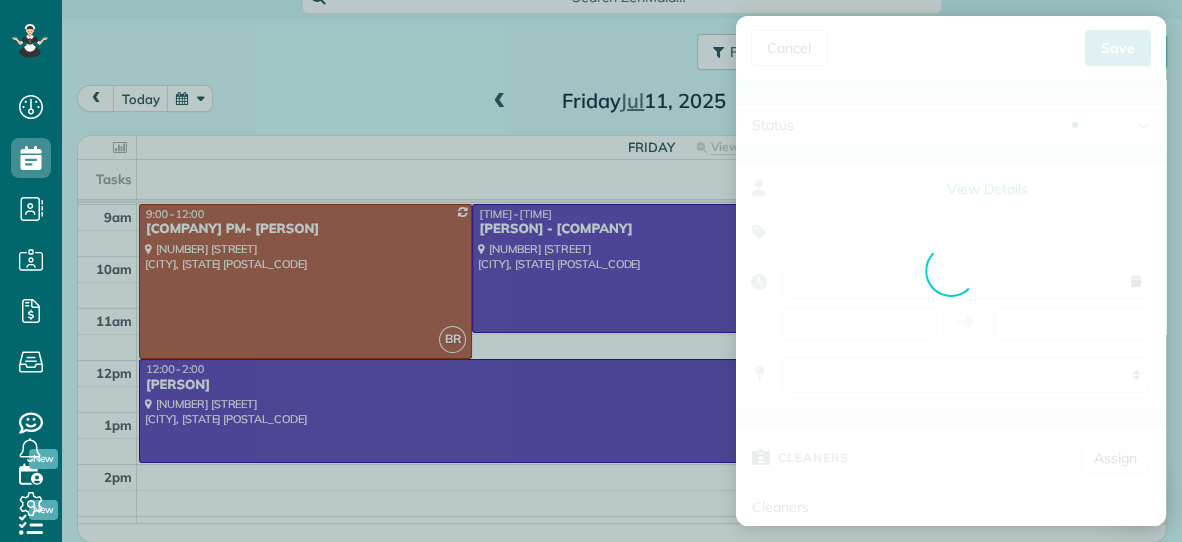 type on "**********" 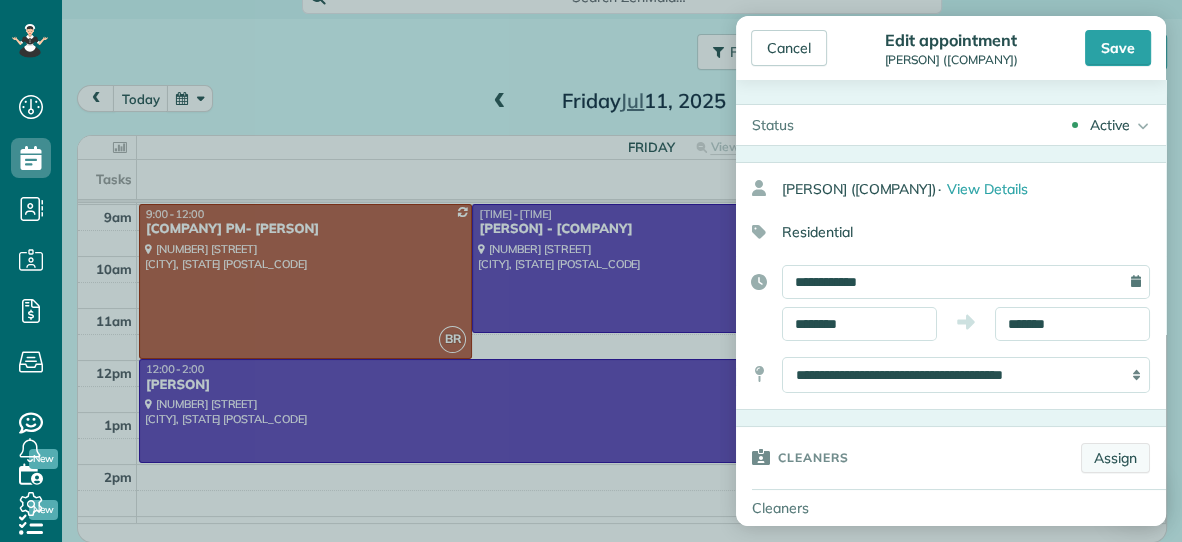 click on "Assign" at bounding box center [1115, 458] 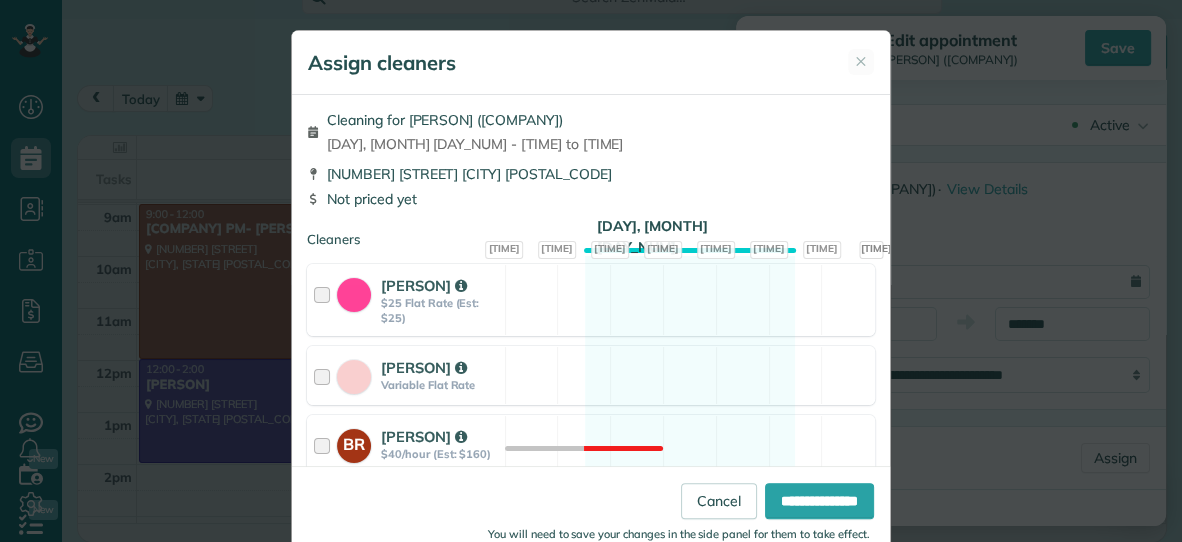 scroll, scrollTop: 44, scrollLeft: 0, axis: vertical 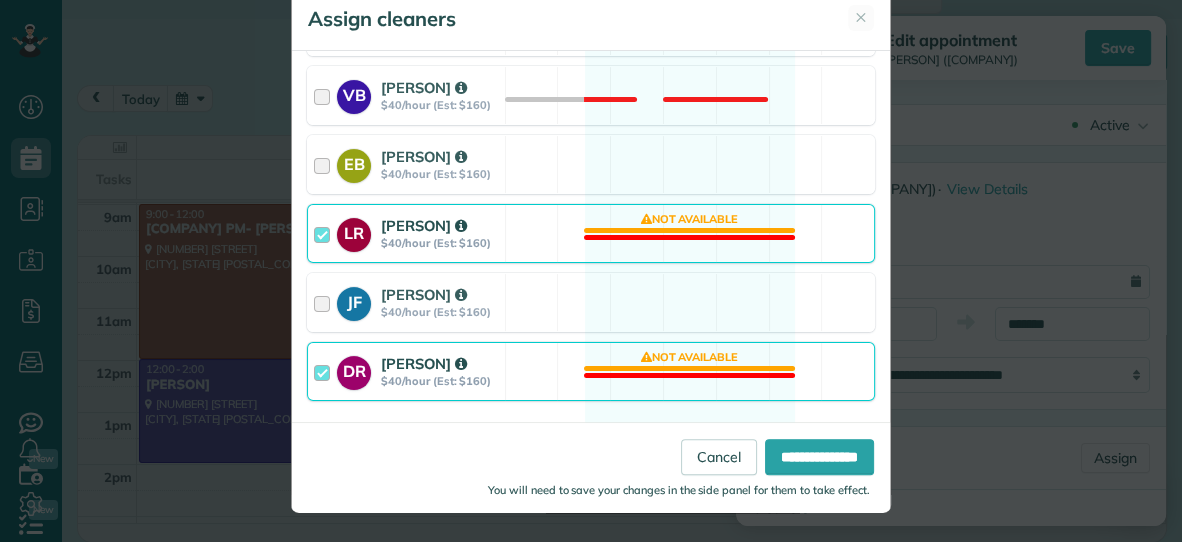click on "DR
Dana Rhodes
$40/hour (Est: $160)
Not available" at bounding box center [591, 371] 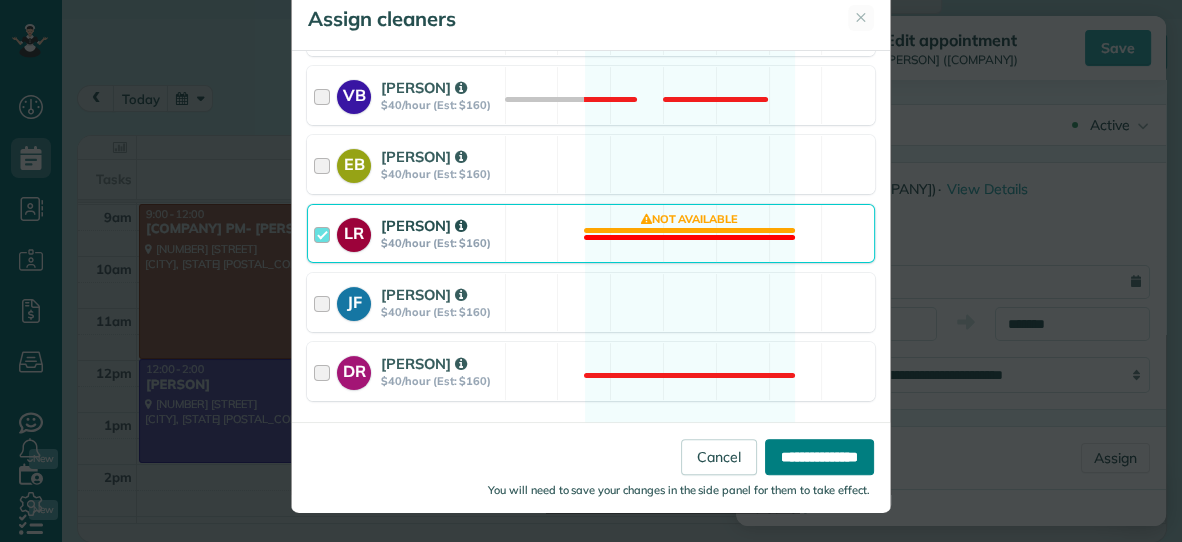 click on "**********" at bounding box center (819, 457) 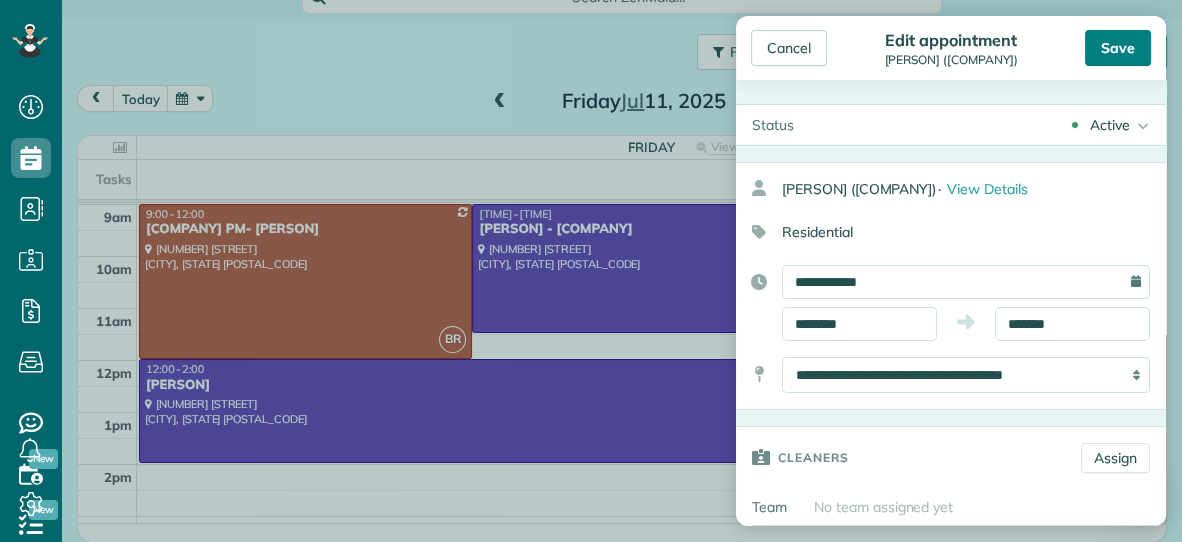 click on "Save" at bounding box center (1118, 48) 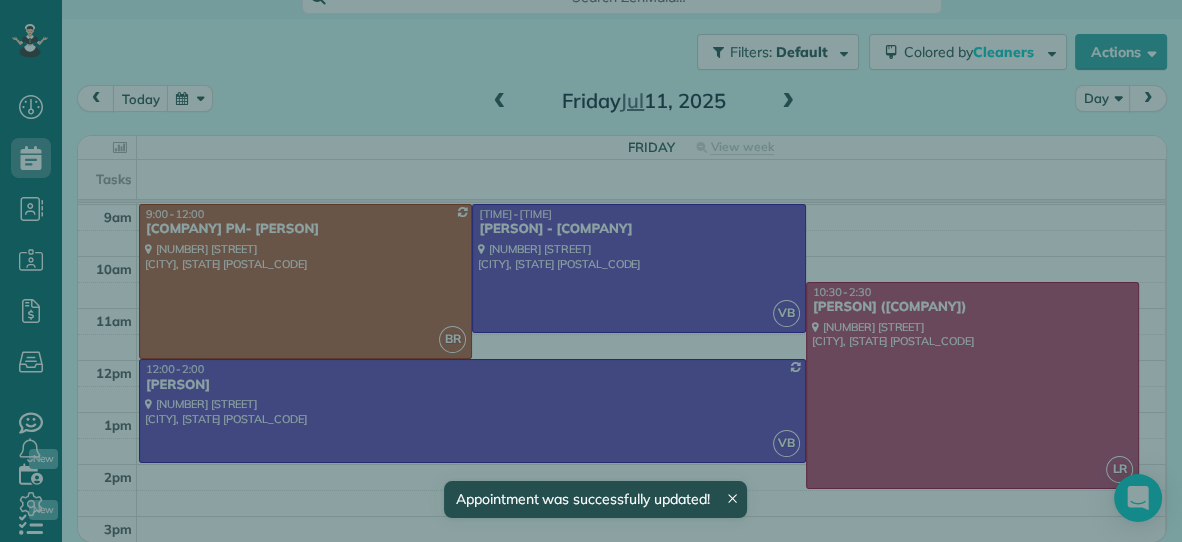 scroll, scrollTop: 96, scrollLeft: 0, axis: vertical 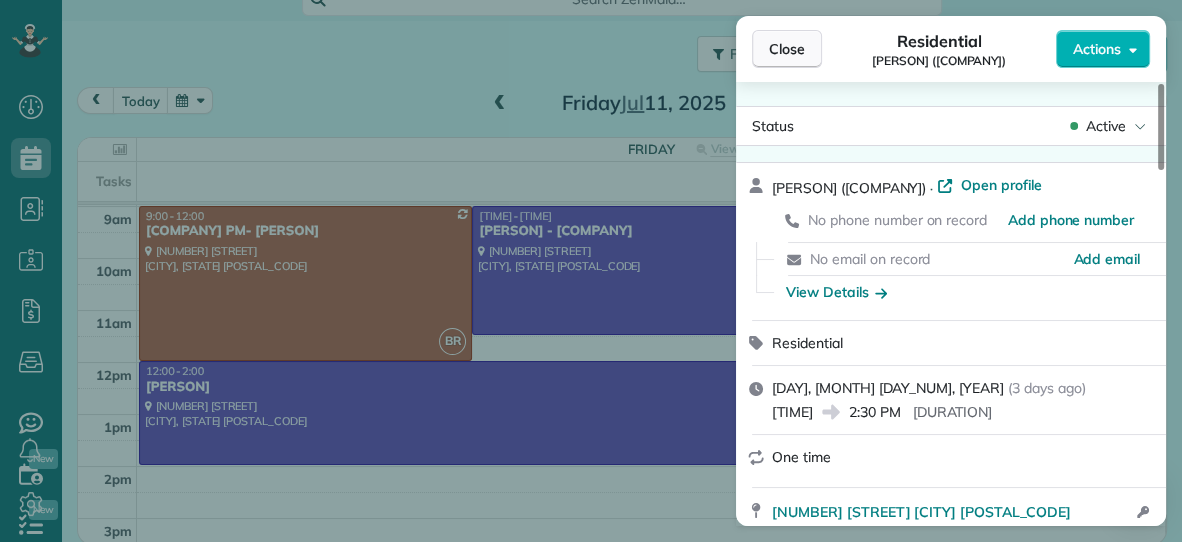 click on "Close" at bounding box center (787, 49) 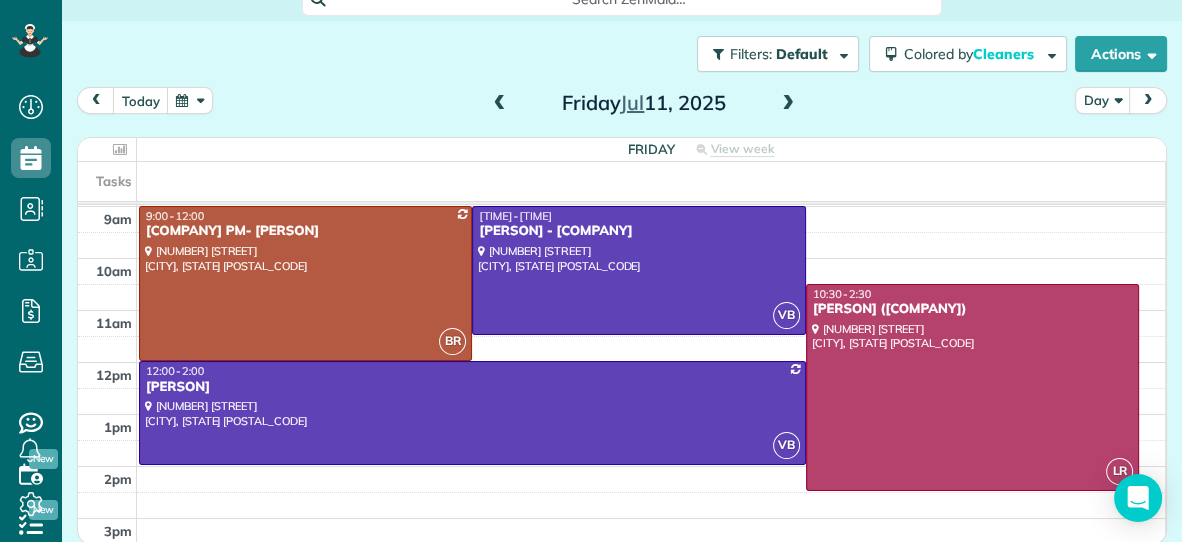 click at bounding box center (788, 104) 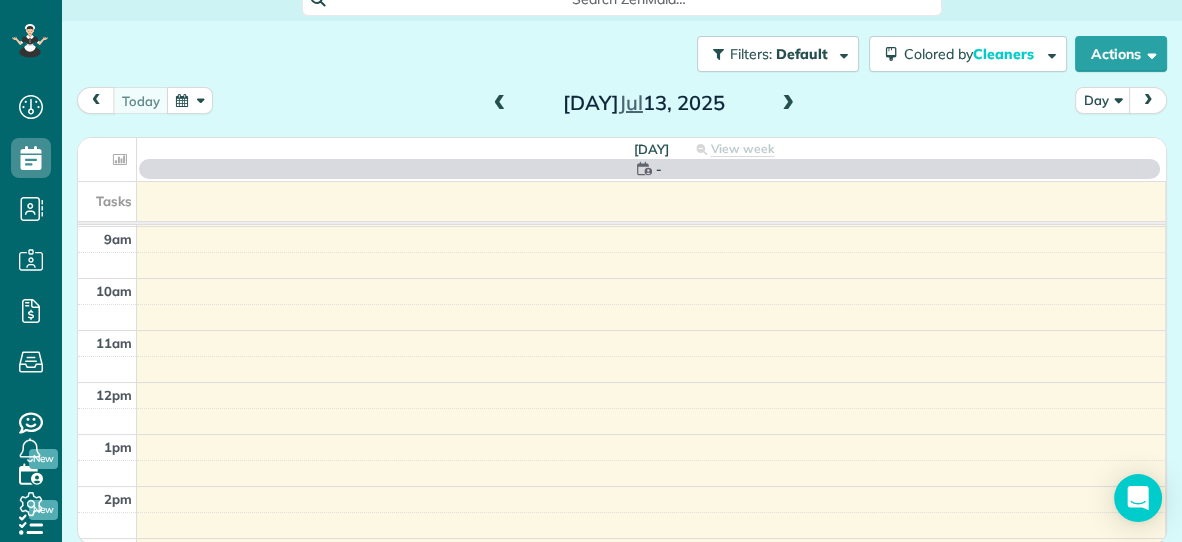 click at bounding box center (788, 104) 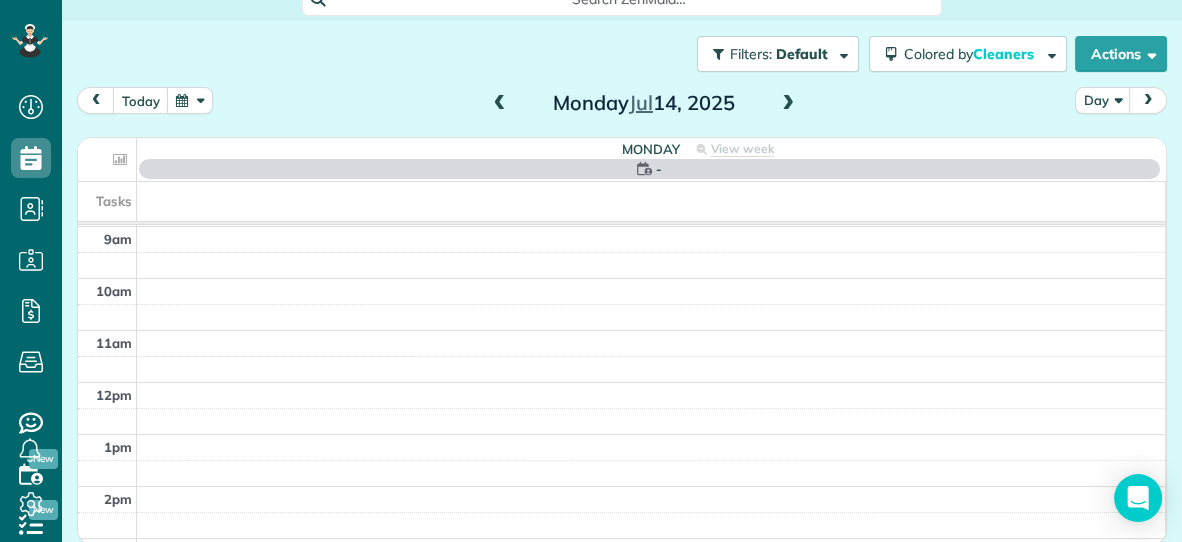 scroll, scrollTop: 0, scrollLeft: 0, axis: both 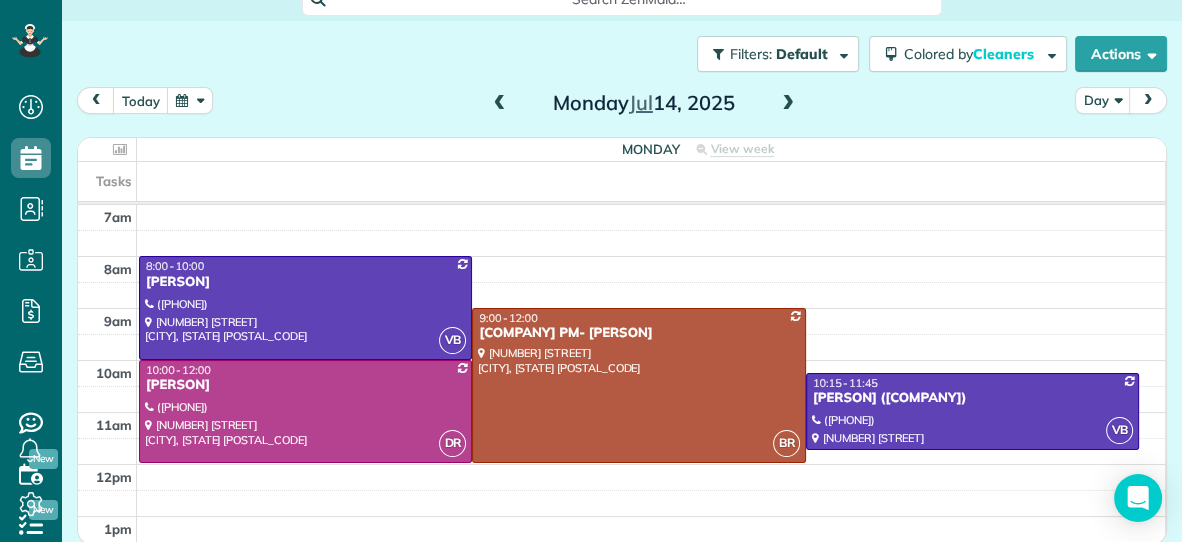 click at bounding box center [500, 104] 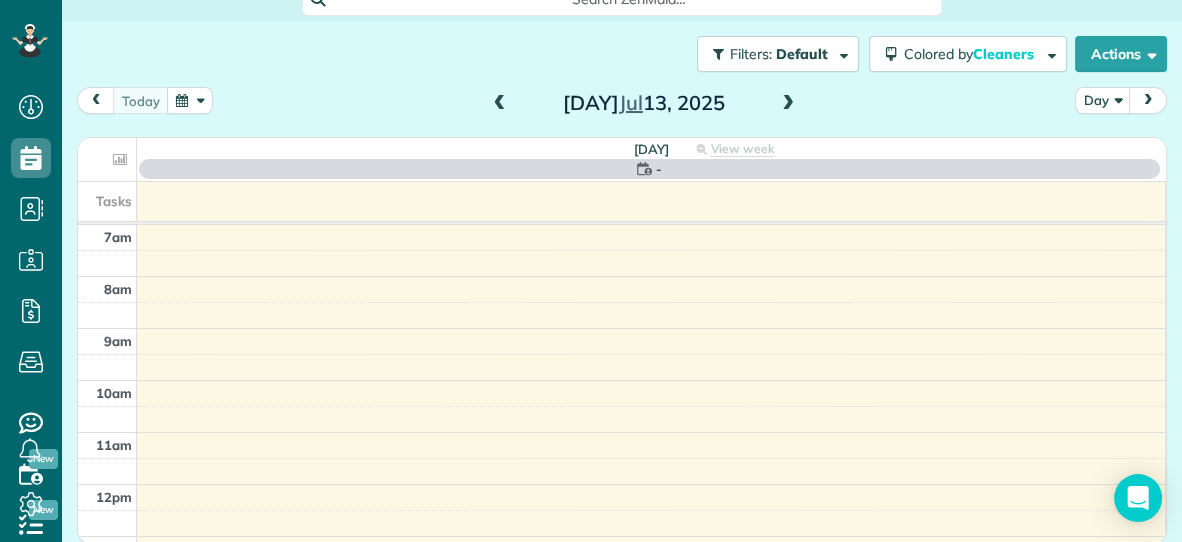 click at bounding box center (500, 104) 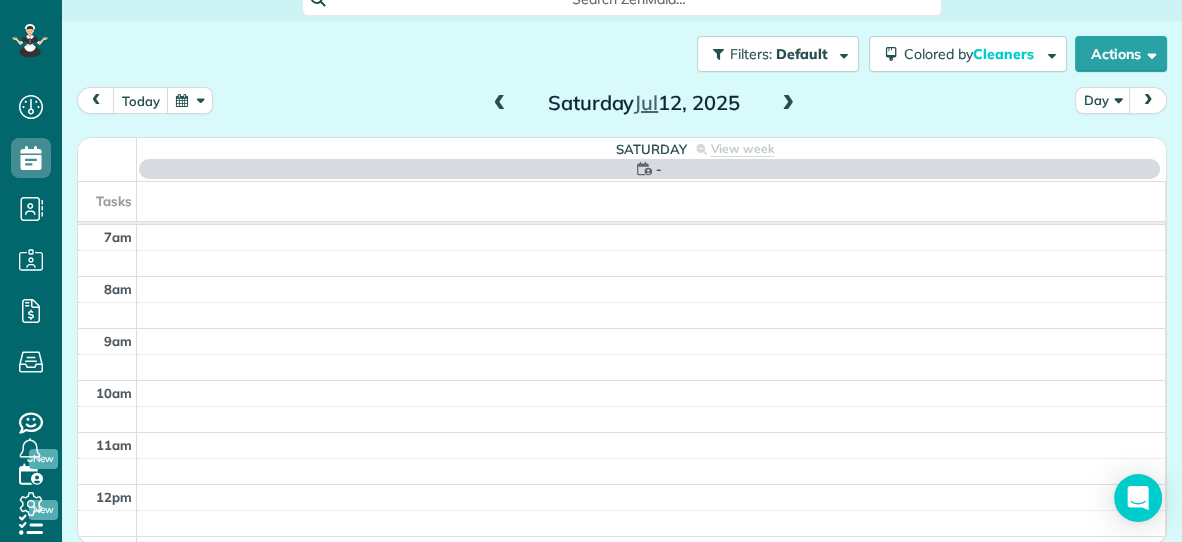 click at bounding box center [500, 104] 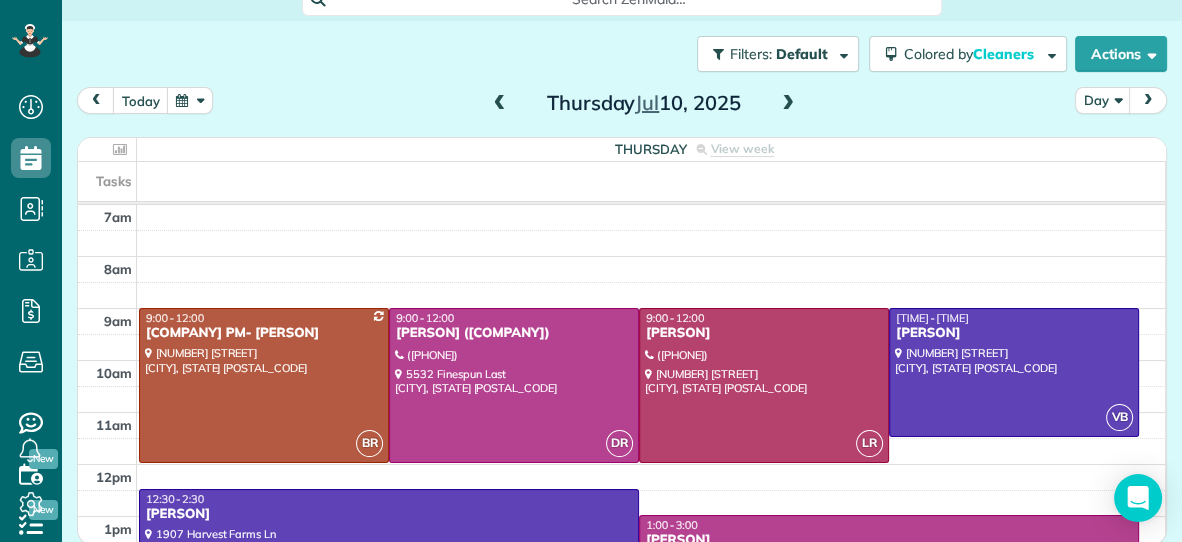 click at bounding box center [788, 104] 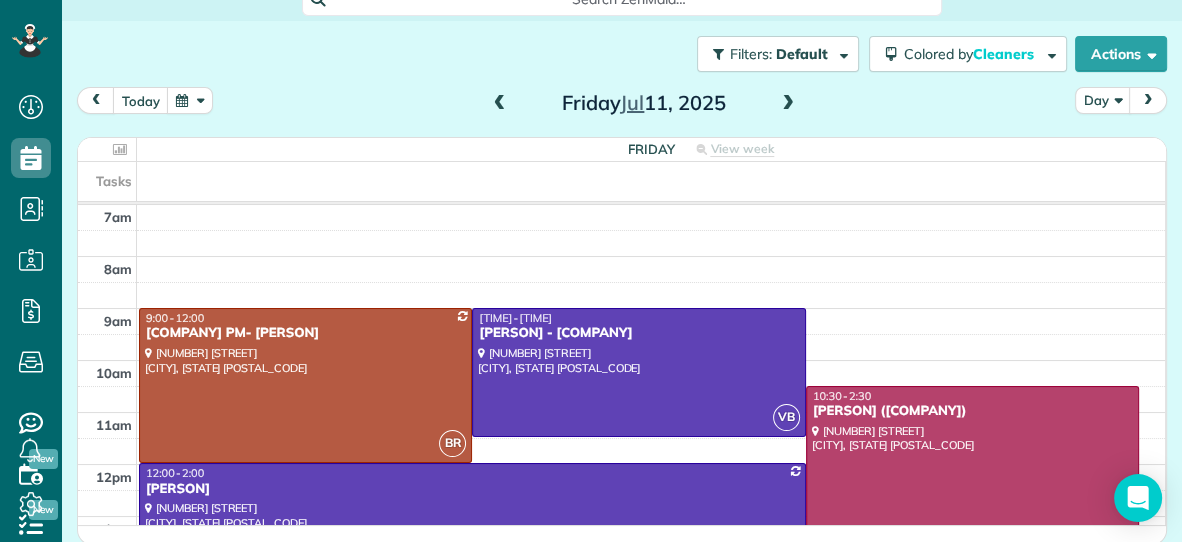 click at bounding box center (788, 104) 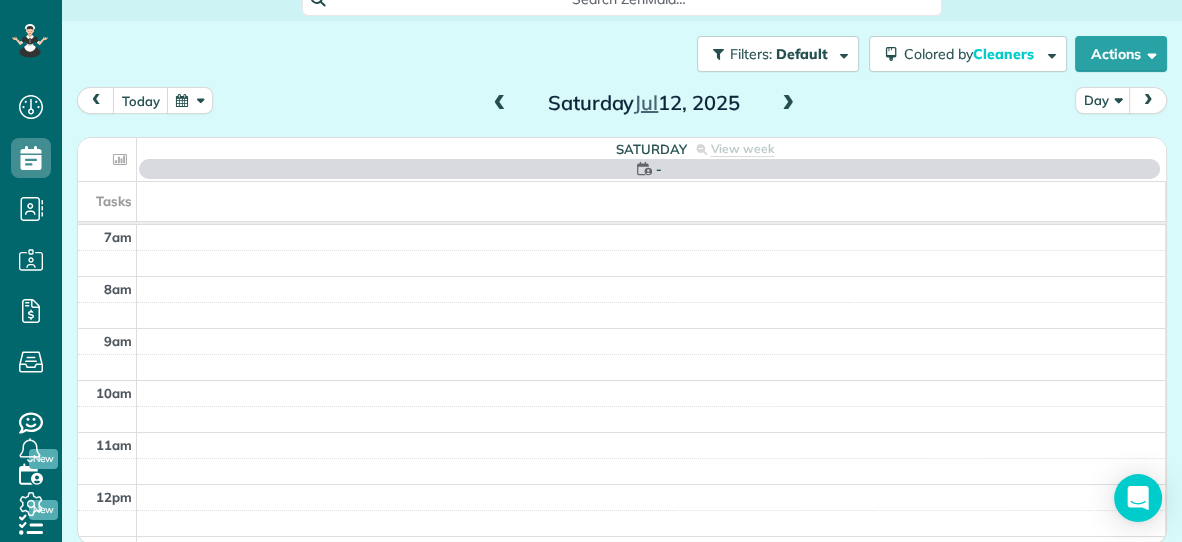 click at bounding box center [788, 104] 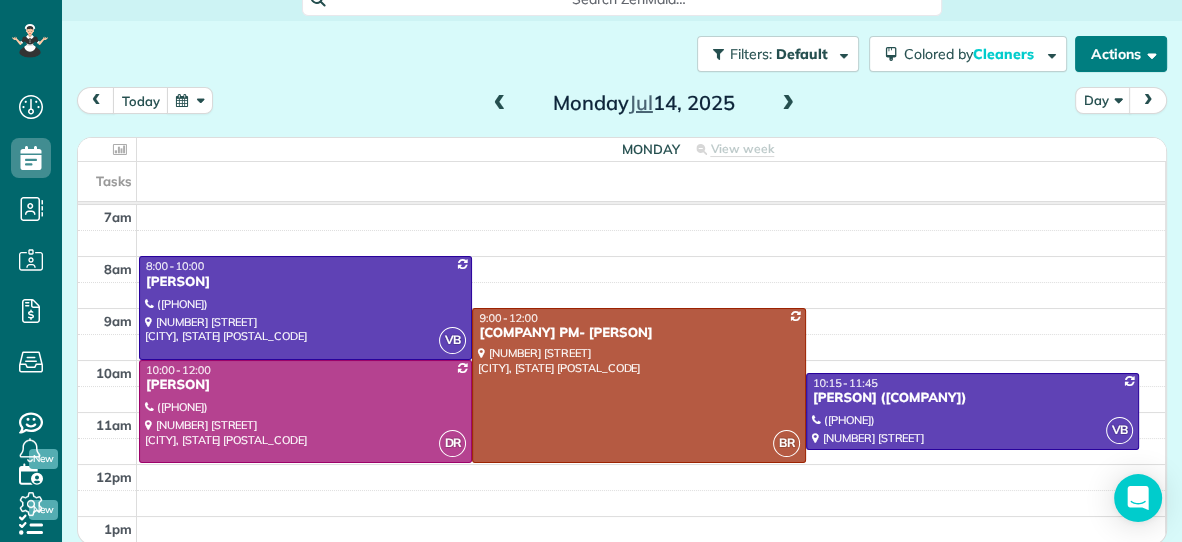 click on "Actions" at bounding box center (1121, 54) 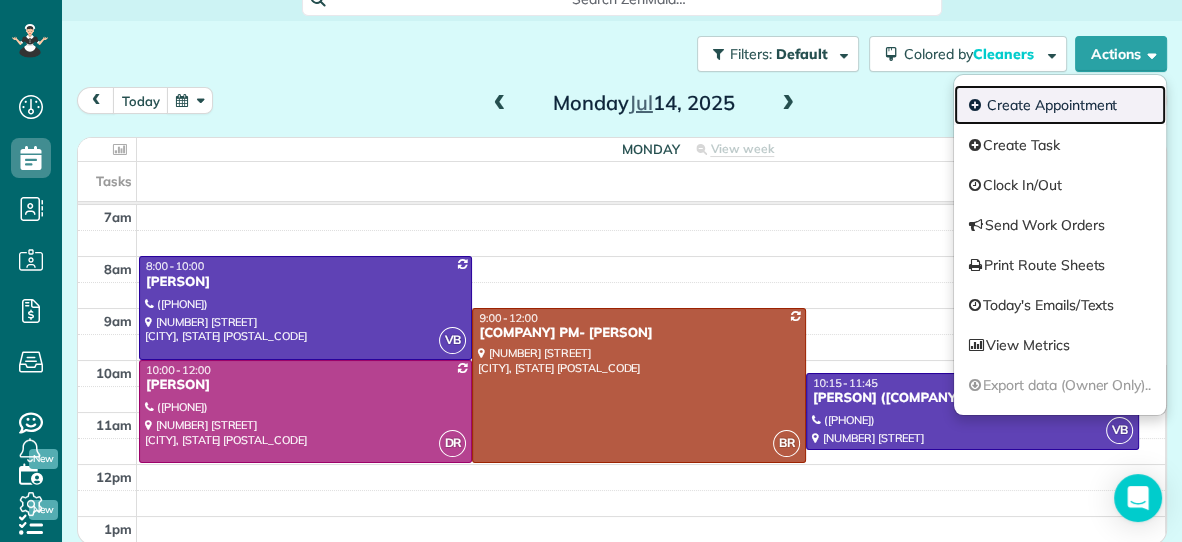 click on "Create Appointment" at bounding box center [1060, 105] 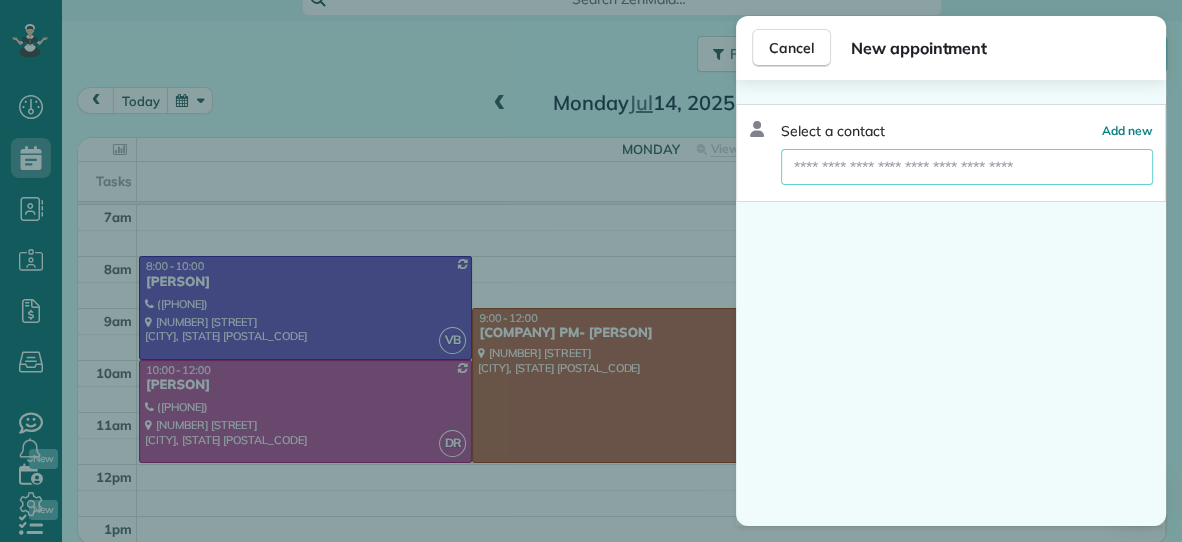 click at bounding box center (967, 167) 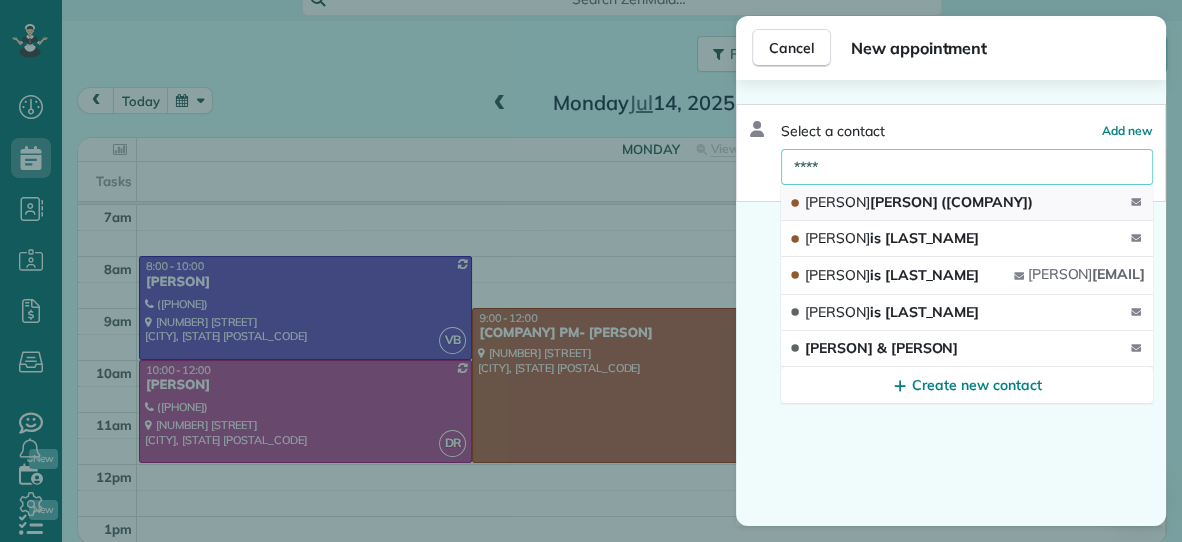 type on "****" 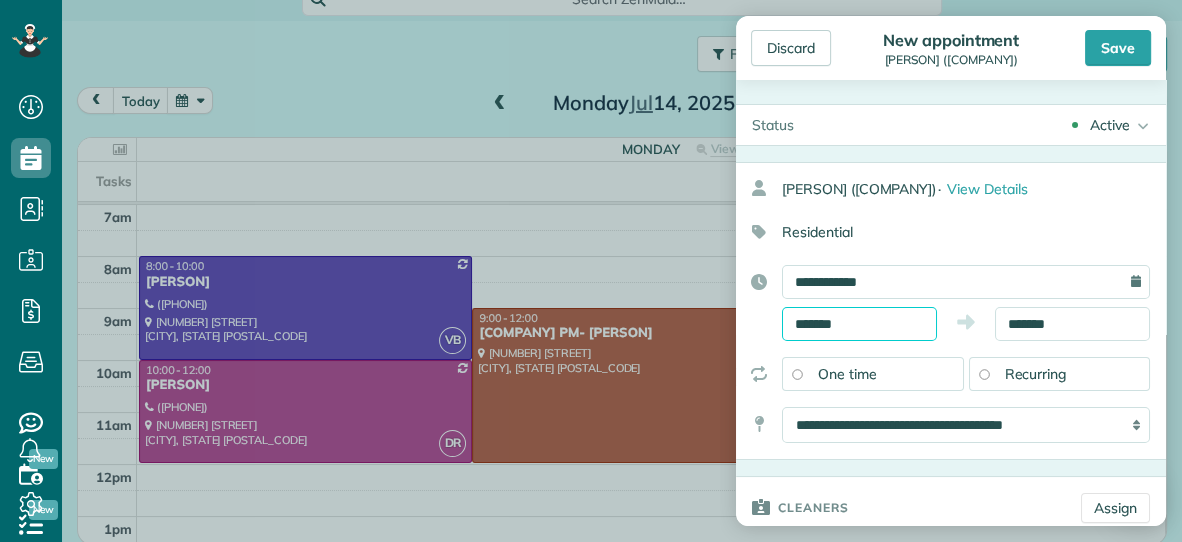 click on "*******" at bounding box center [859, 324] 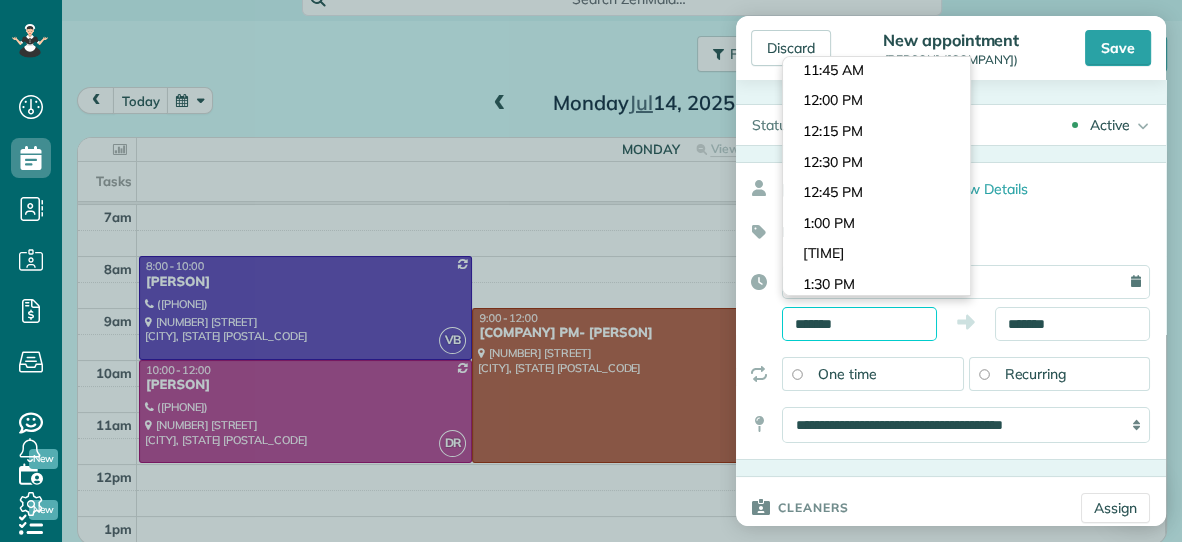 scroll, scrollTop: 1404, scrollLeft: 0, axis: vertical 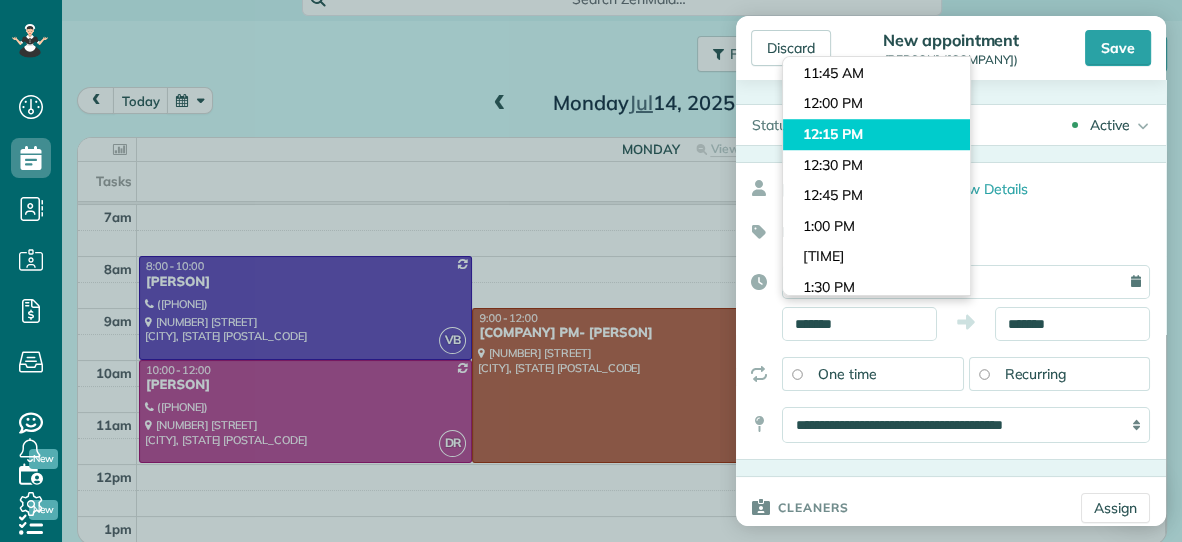 click on "Dashboard
Scheduling
Calendar View
List View
Dispatch View - Weekly scheduling (Beta)" at bounding box center [591, 271] 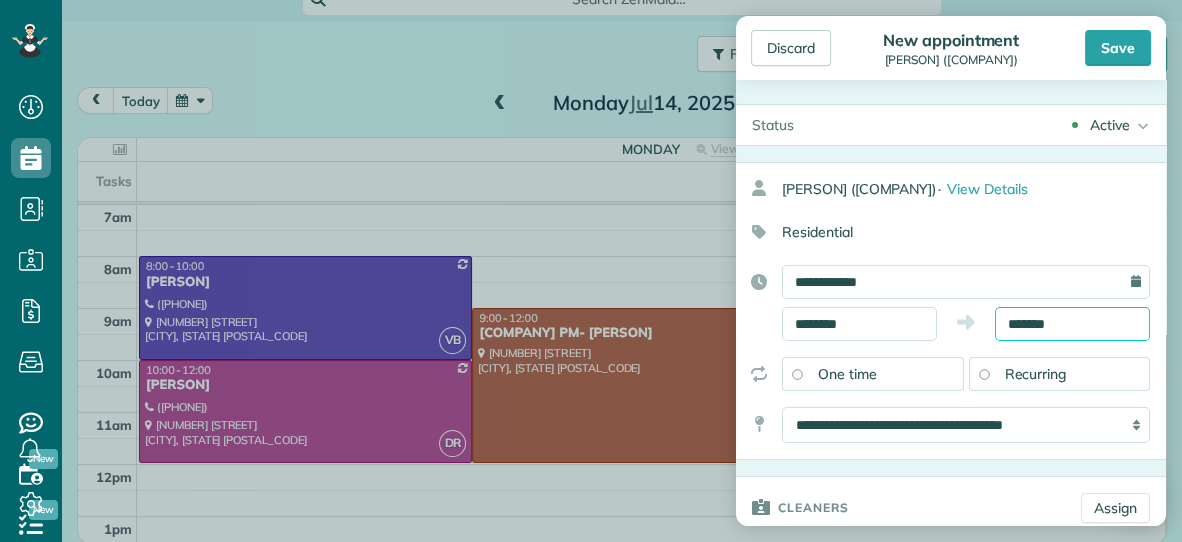 click on "*******" at bounding box center [1072, 324] 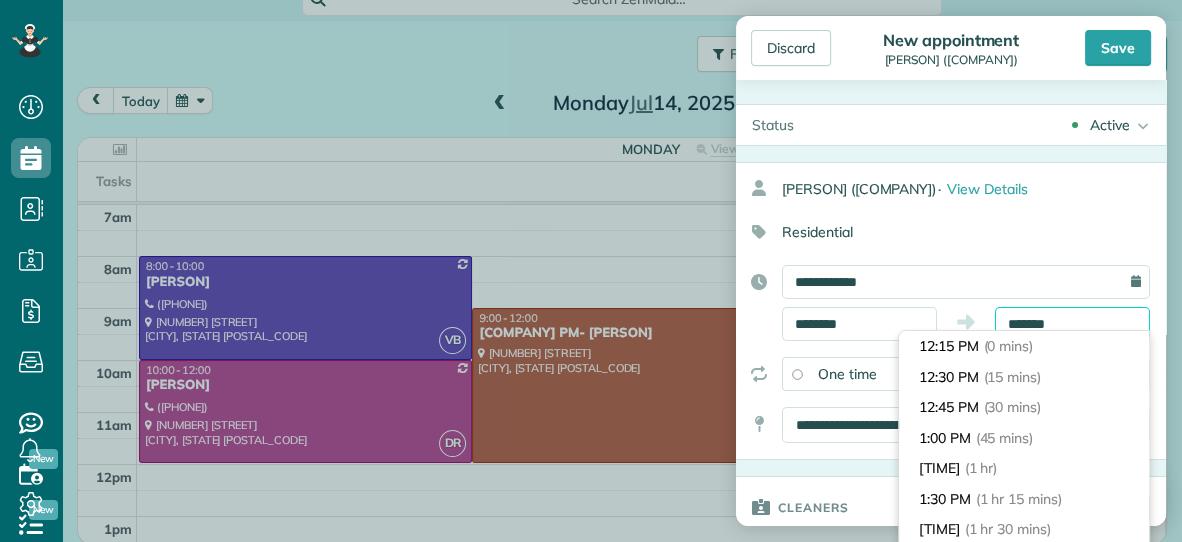 scroll, scrollTop: 426, scrollLeft: 0, axis: vertical 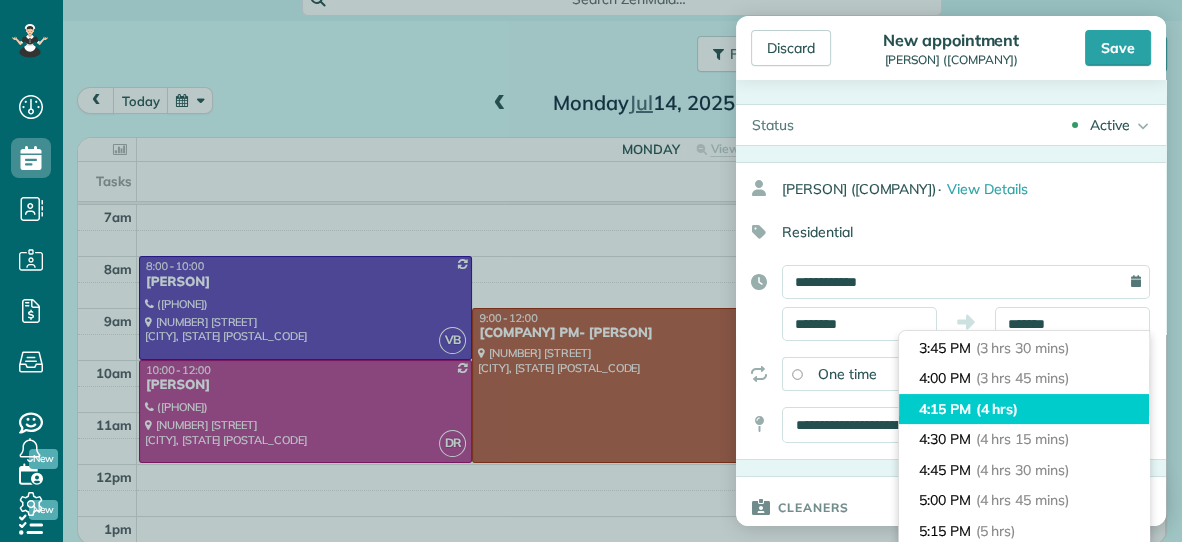 click on "(4 hrs)" at bounding box center (997, 409) 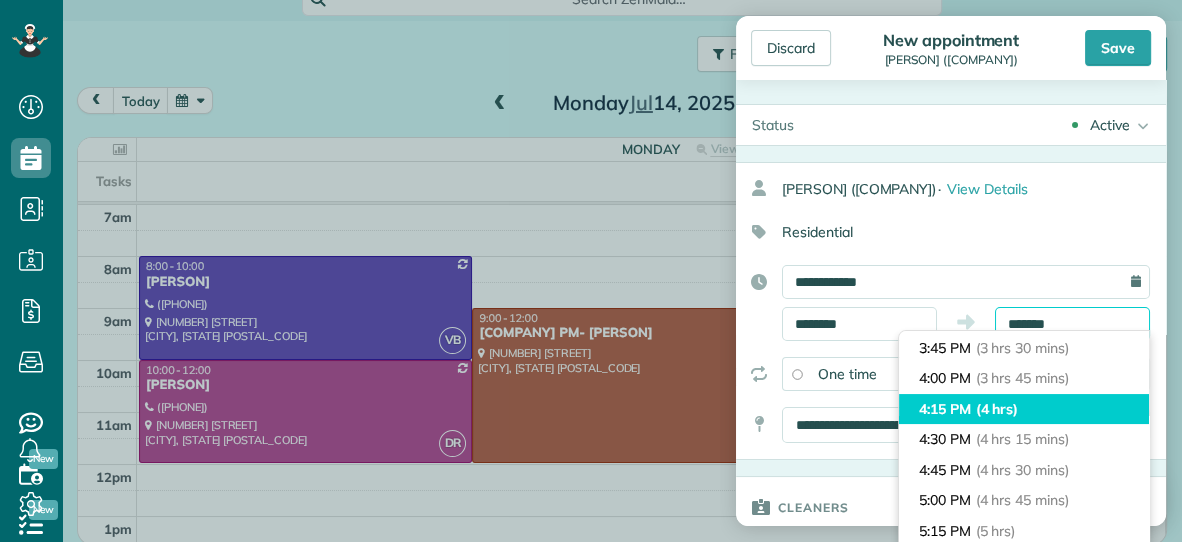 type on "*******" 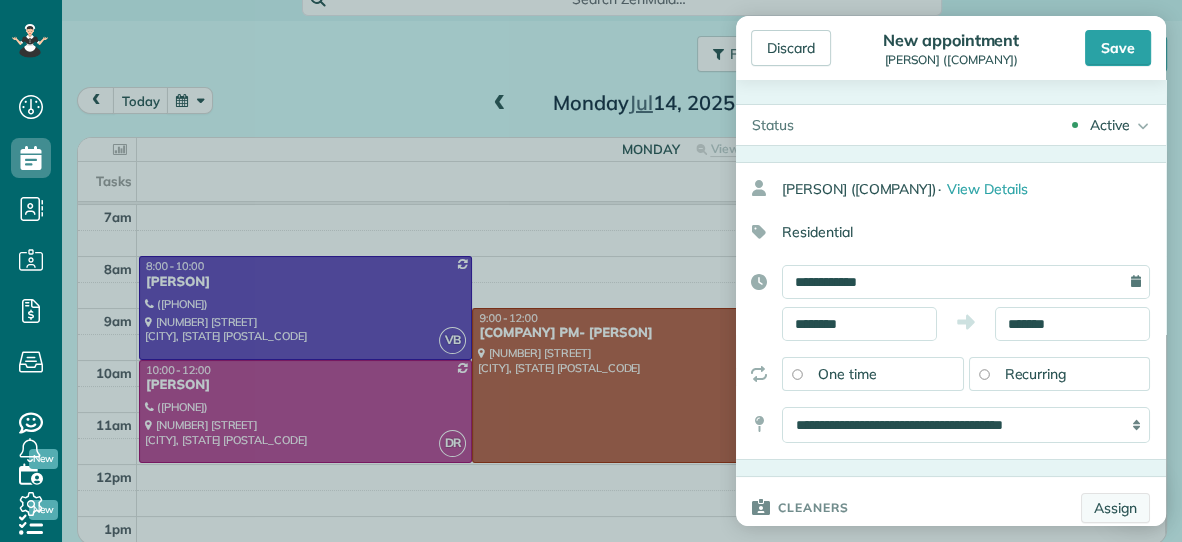 click on "Assign" at bounding box center (1115, 508) 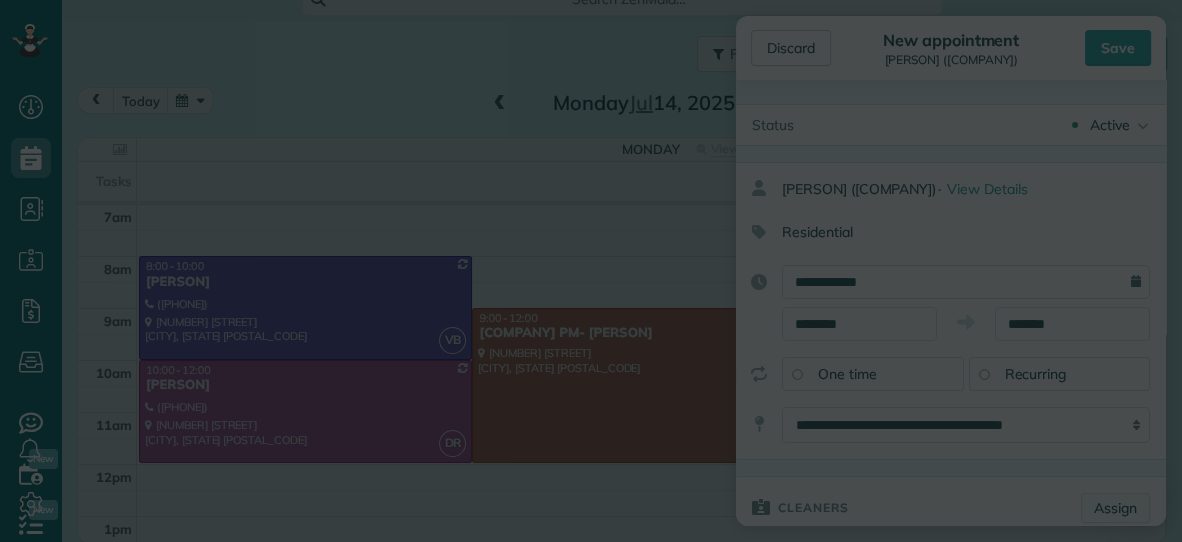 scroll, scrollTop: 0, scrollLeft: 0, axis: both 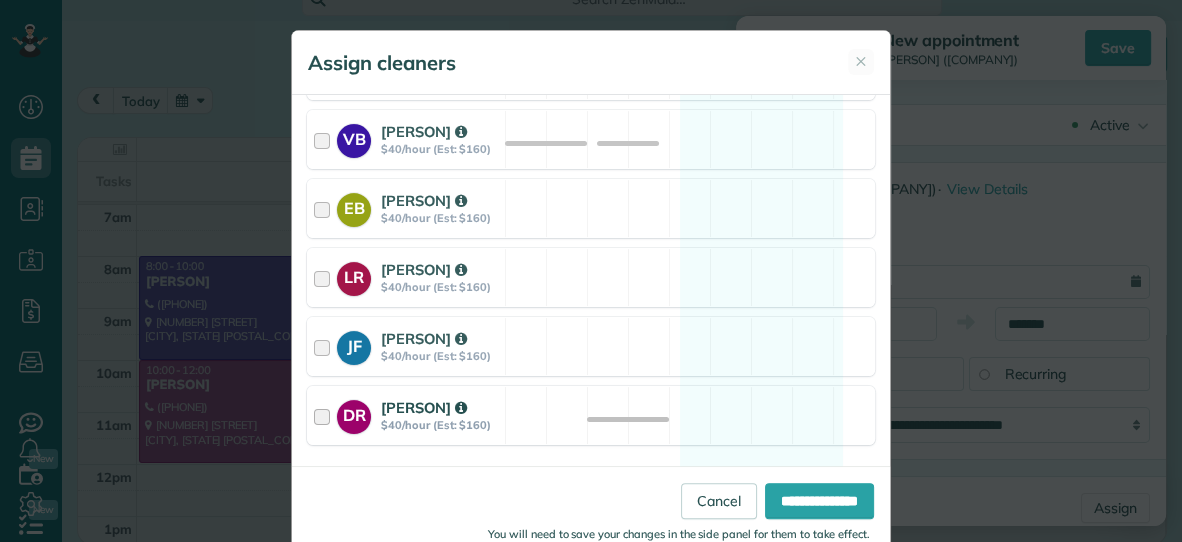 click on "DR
Dana Rhodes
$40/hour (Est: $160)
Available" at bounding box center [591, 415] 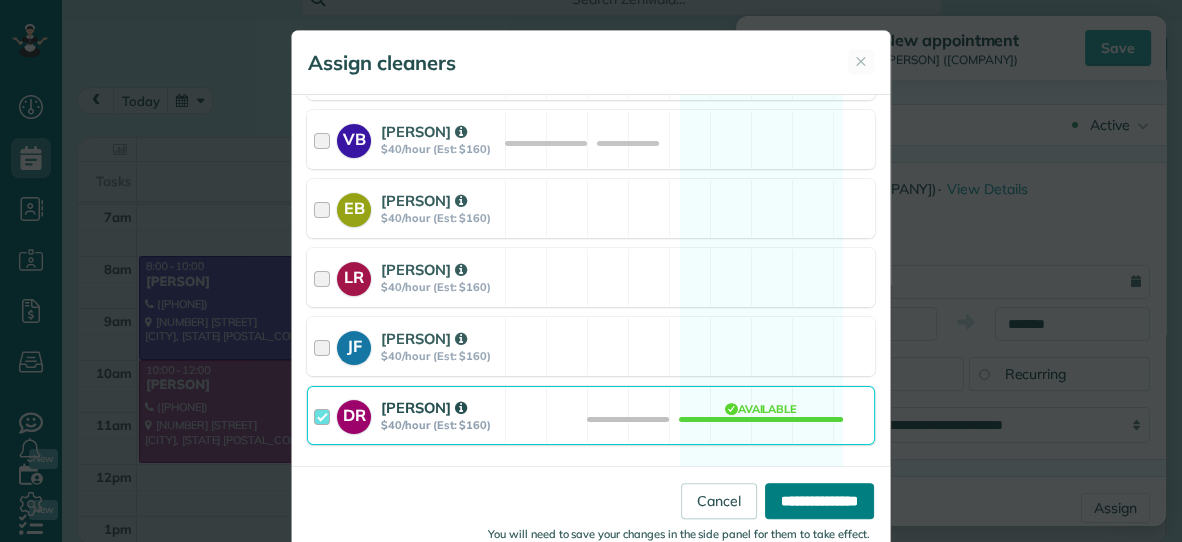 click on "**********" at bounding box center [819, 501] 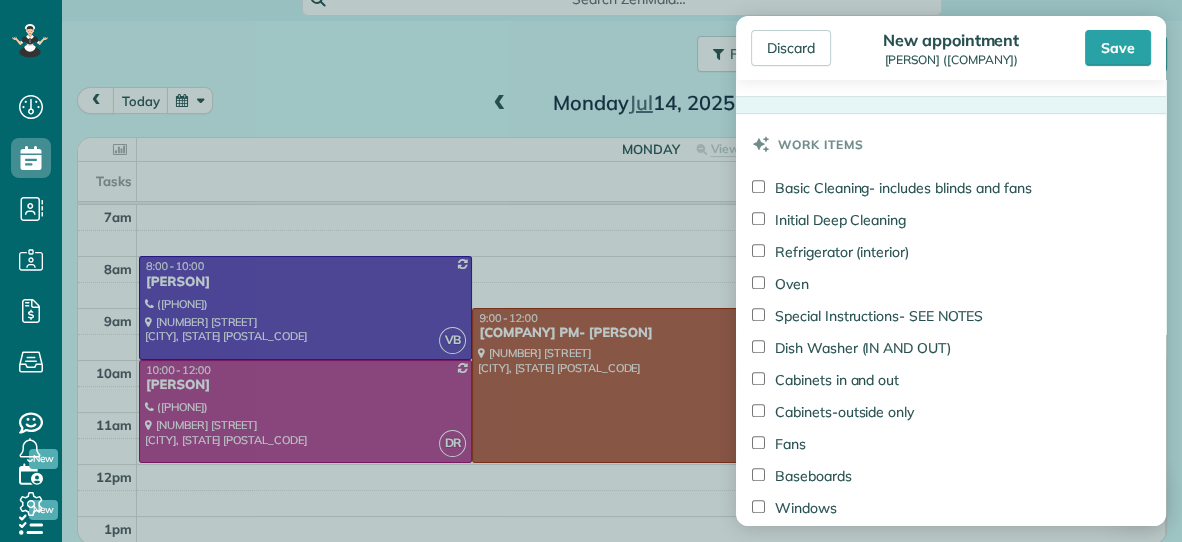 scroll, scrollTop: 1000, scrollLeft: 0, axis: vertical 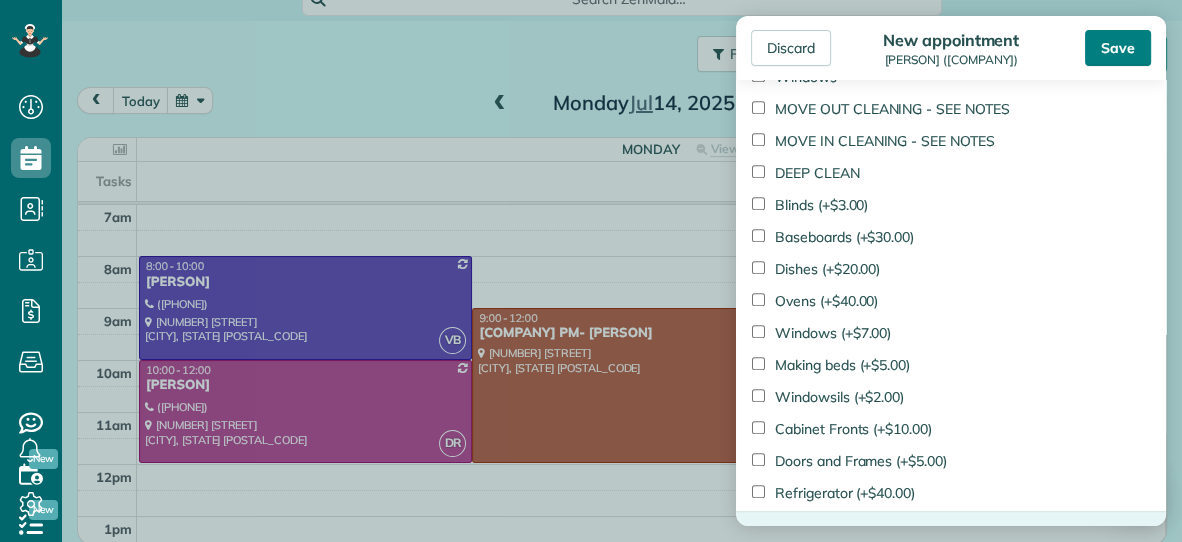 click on "Save" at bounding box center [1118, 48] 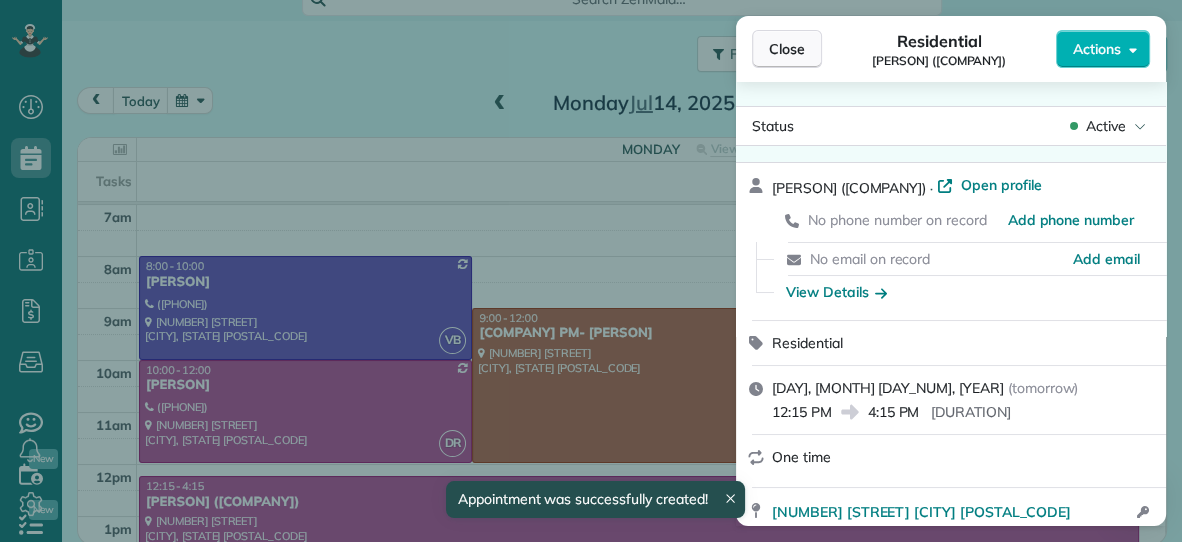click on "Close" at bounding box center (787, 49) 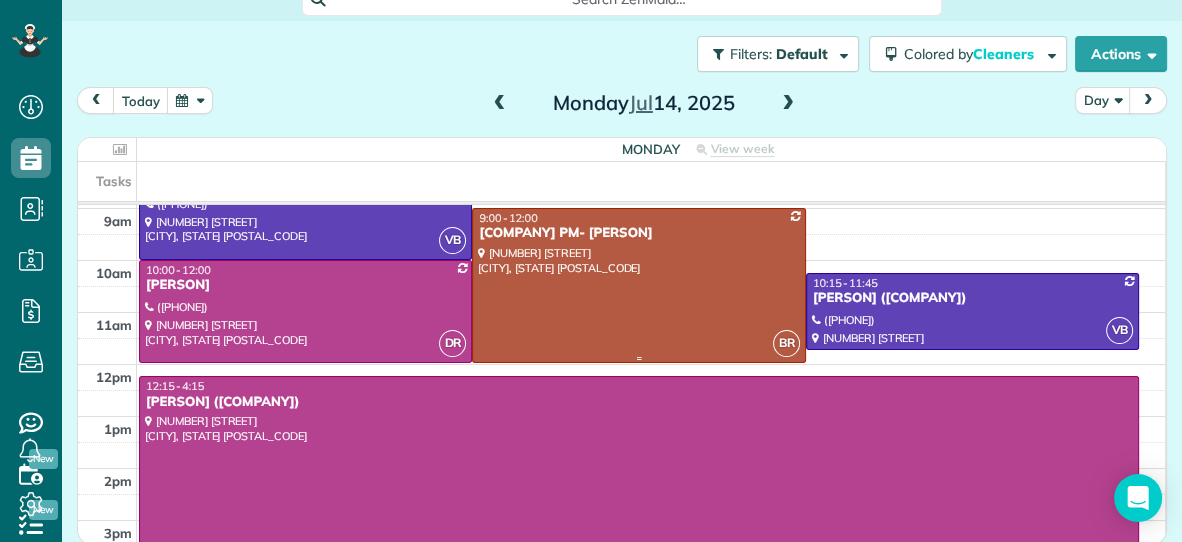 scroll, scrollTop: 113, scrollLeft: 0, axis: vertical 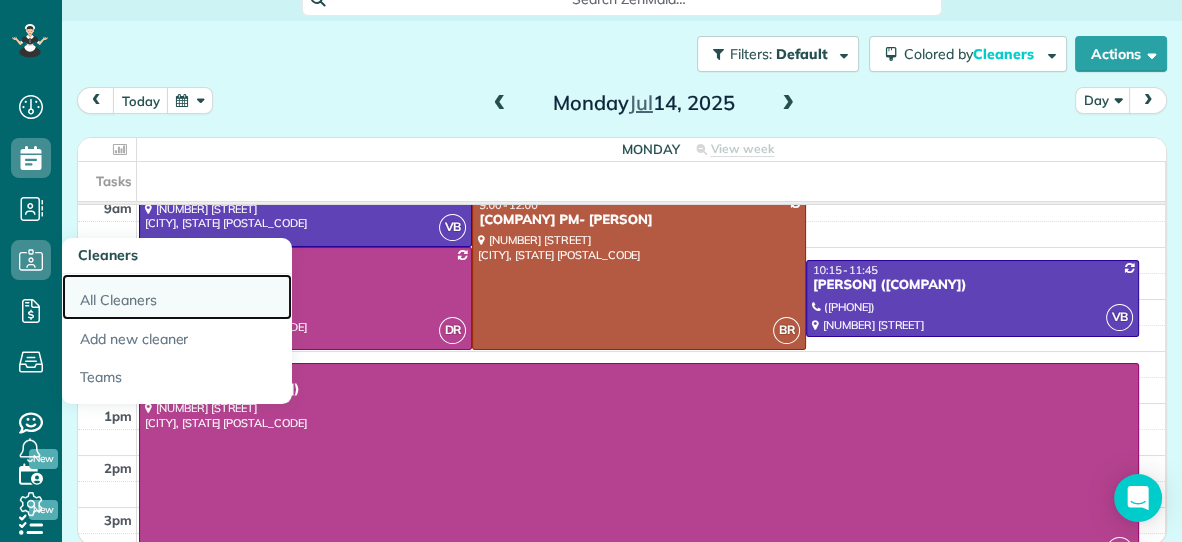 click on "All Cleaners" at bounding box center (177, 297) 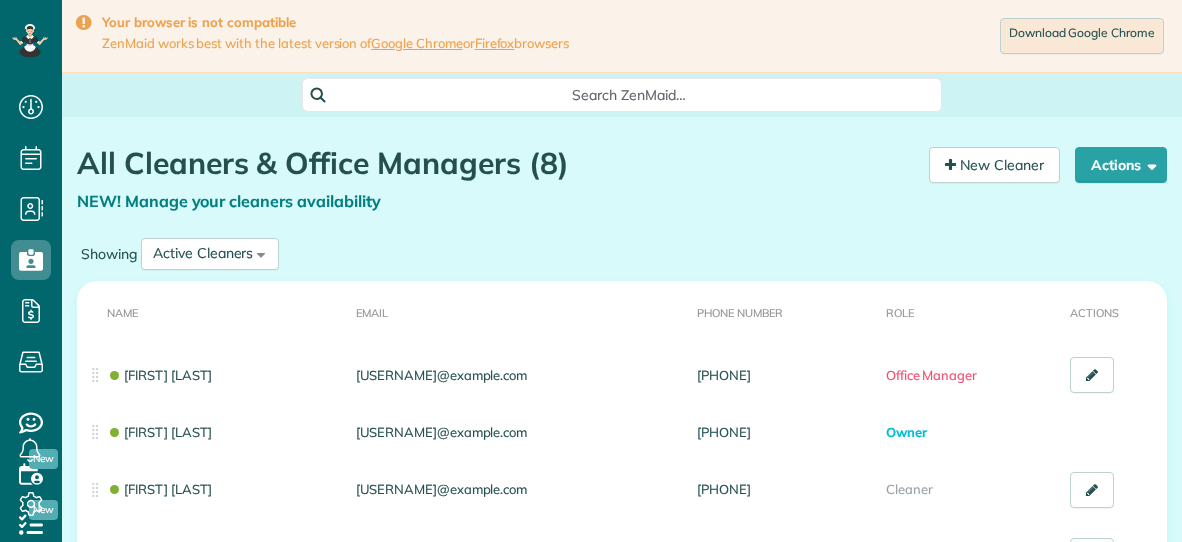 scroll, scrollTop: 0, scrollLeft: 0, axis: both 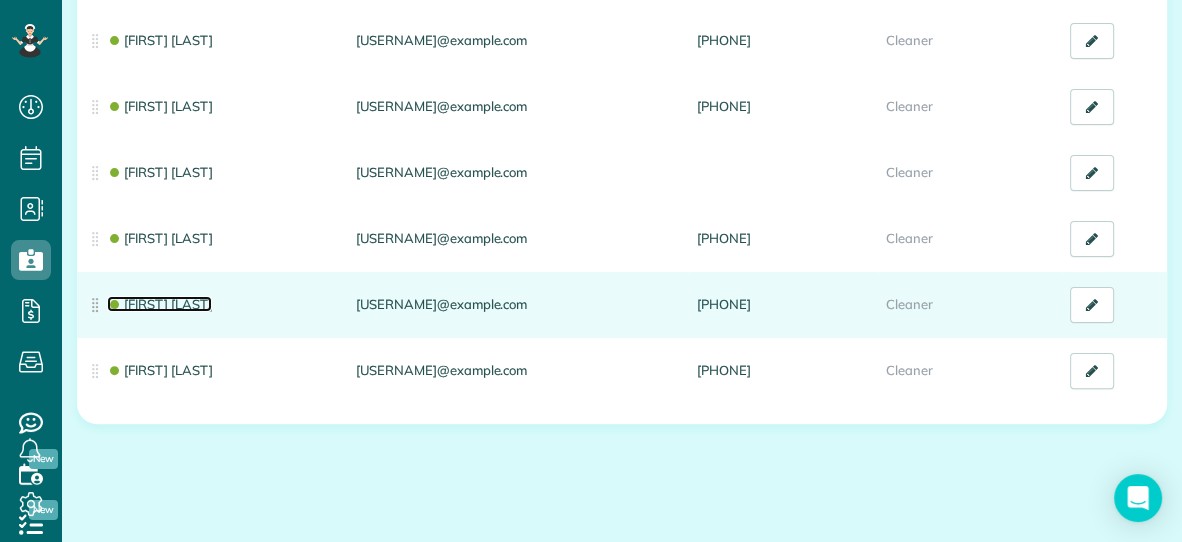 click on "[PERSON]" at bounding box center [159, 304] 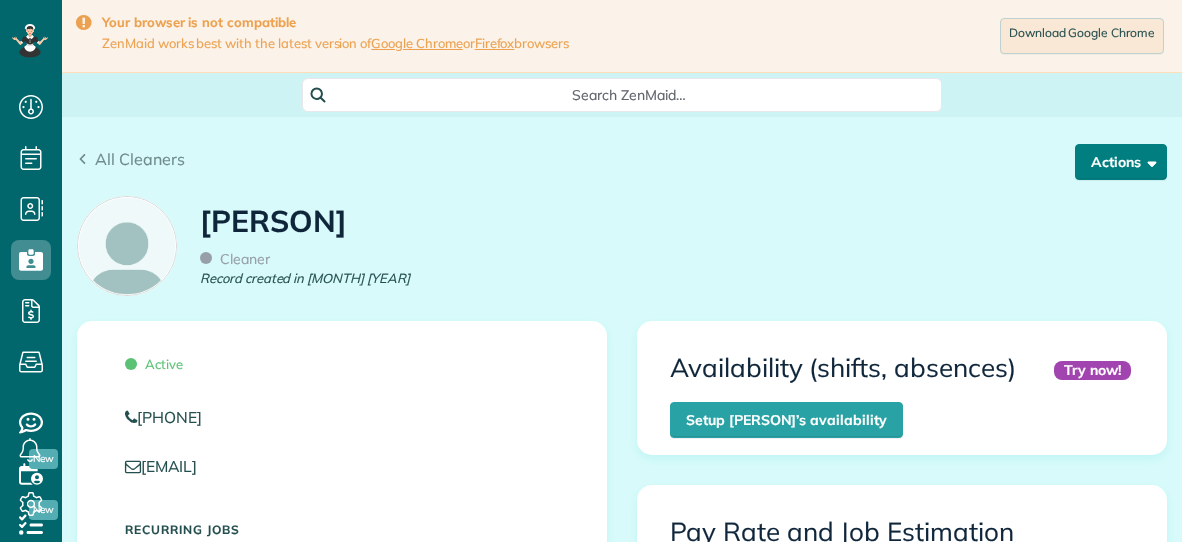 click on "Actions" at bounding box center (1121, 162) 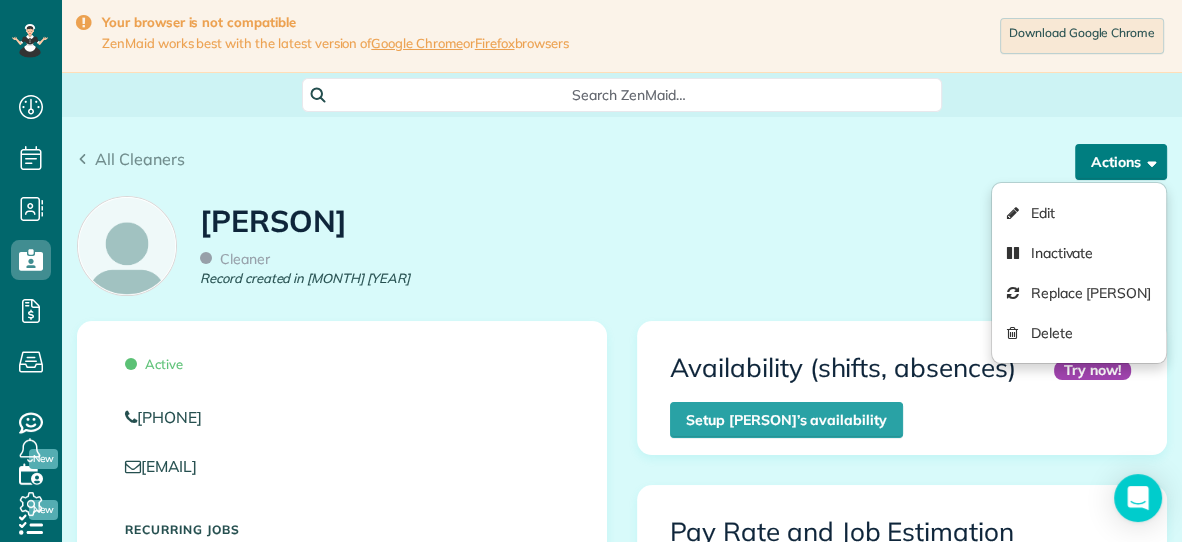 scroll, scrollTop: 541, scrollLeft: 61, axis: both 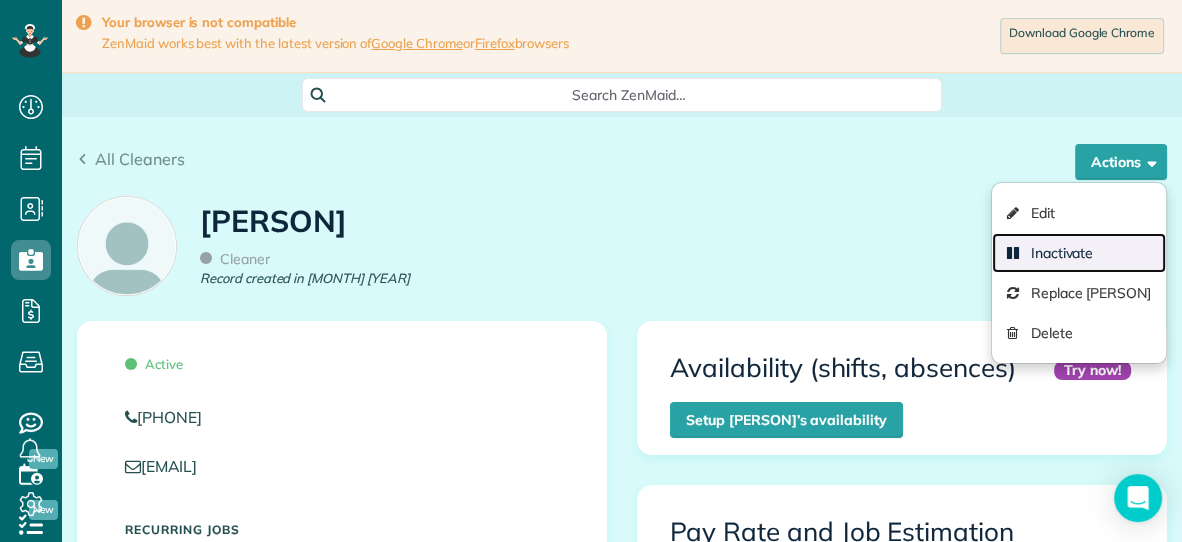 click on "Inactivate" at bounding box center [1079, 253] 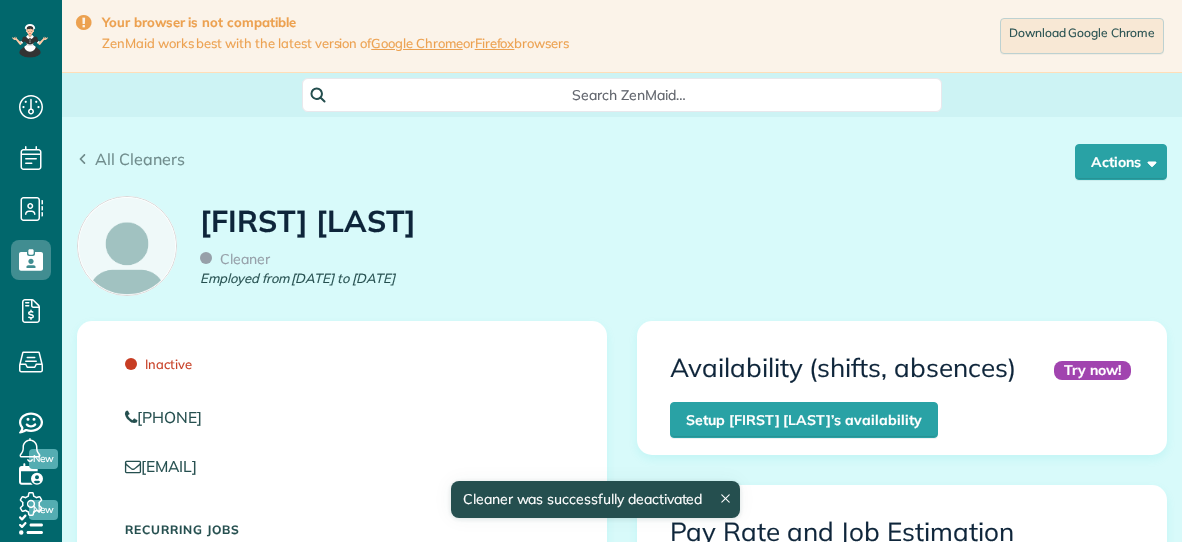 scroll, scrollTop: 0, scrollLeft: 0, axis: both 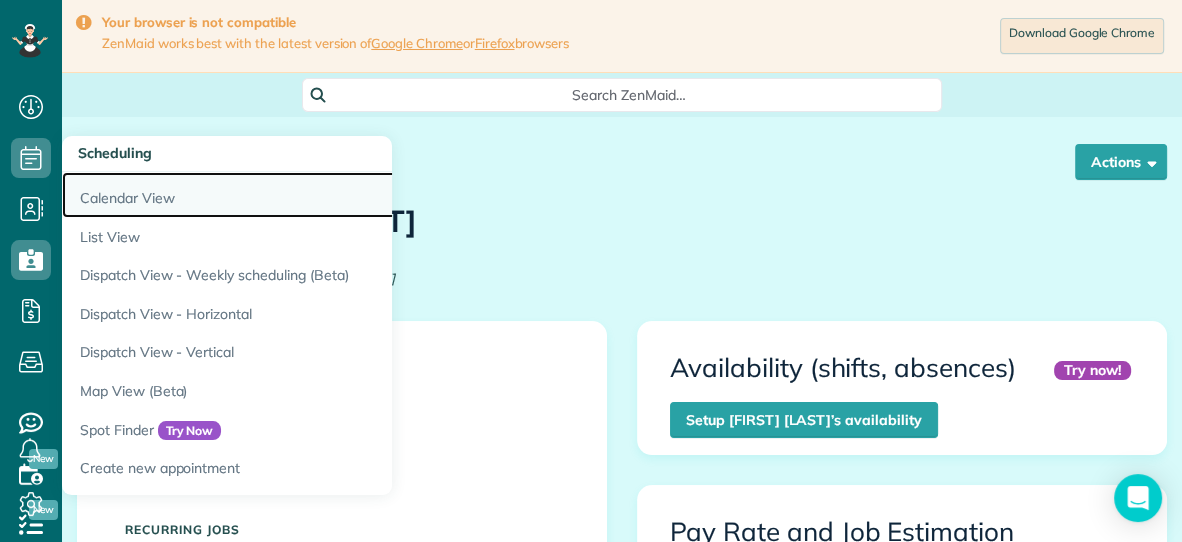 click on "Calendar View" at bounding box center [312, 195] 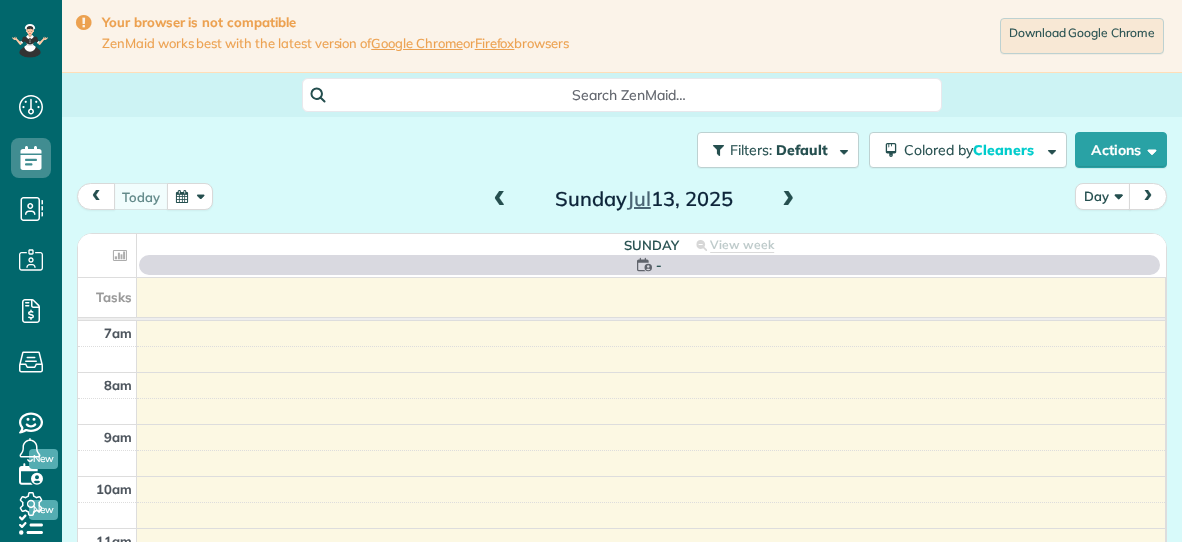 scroll, scrollTop: 0, scrollLeft: 0, axis: both 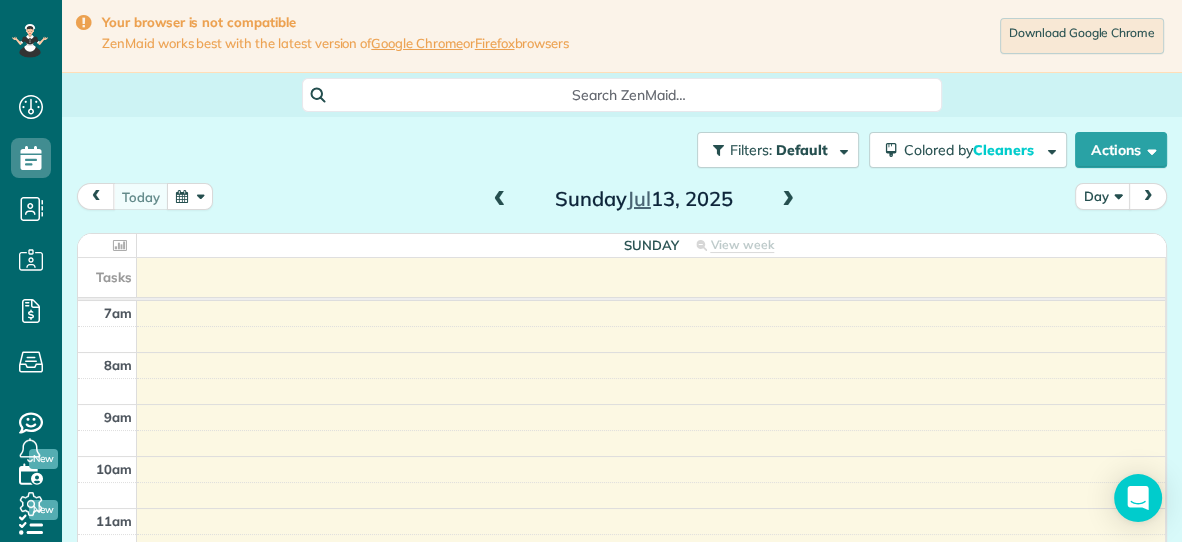 click at bounding box center [788, 200] 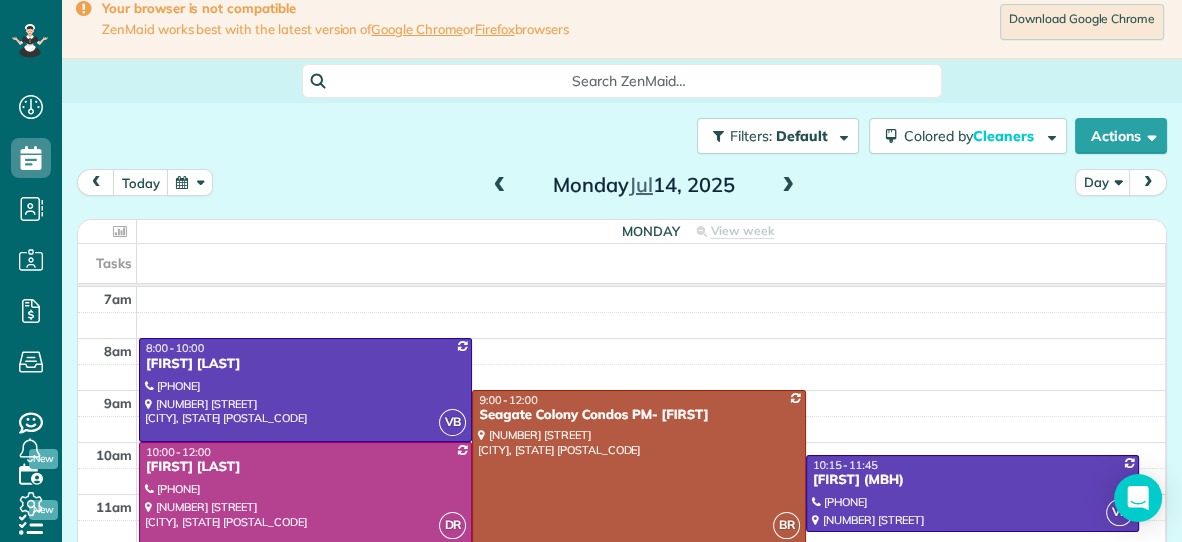 scroll, scrollTop: 0, scrollLeft: 0, axis: both 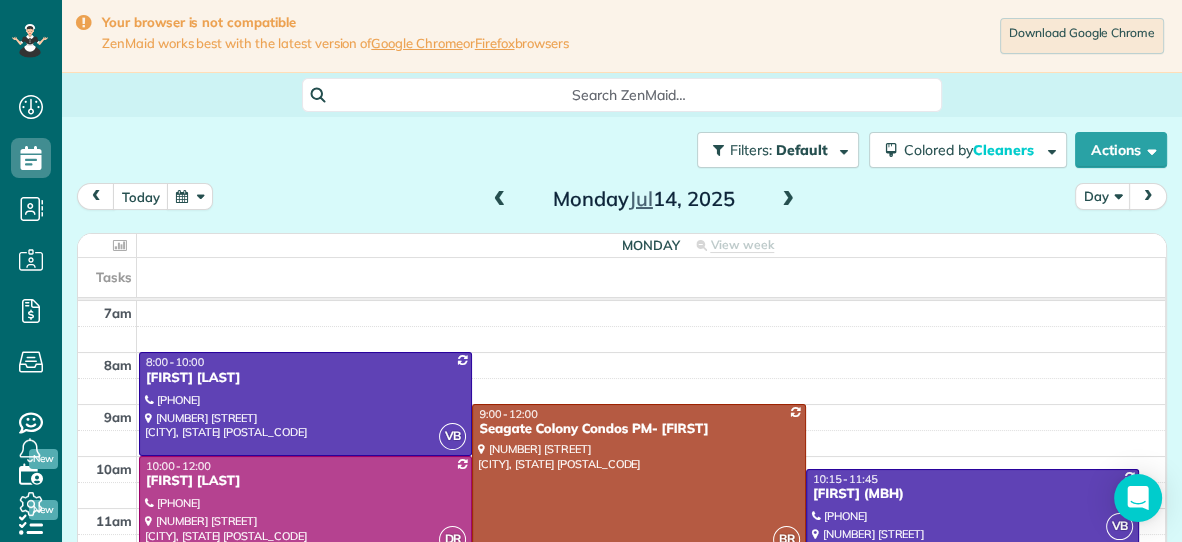 click at bounding box center (788, 200) 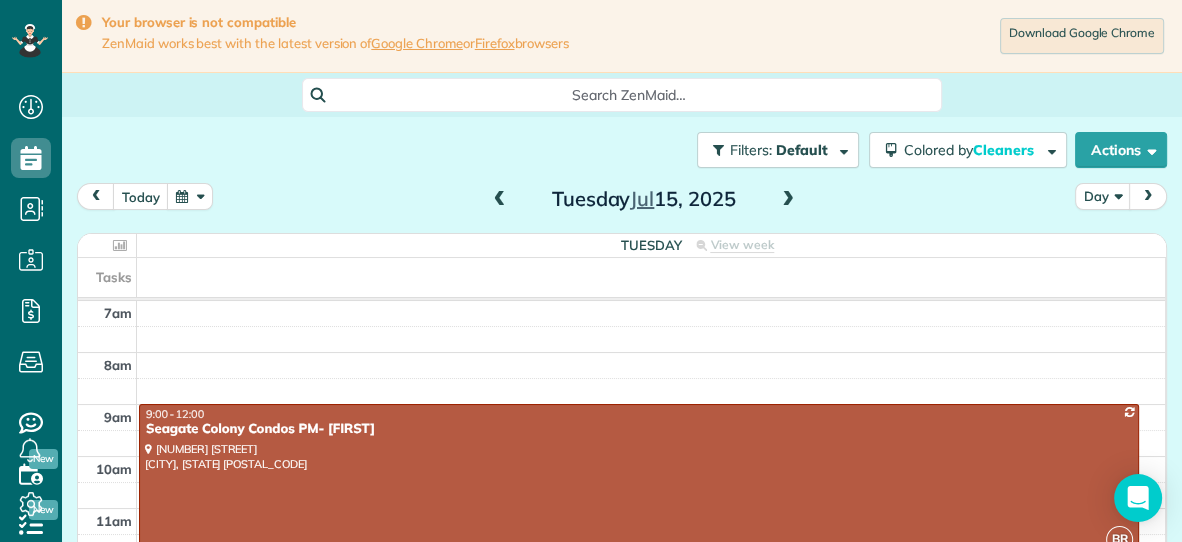 scroll, scrollTop: 98, scrollLeft: 0, axis: vertical 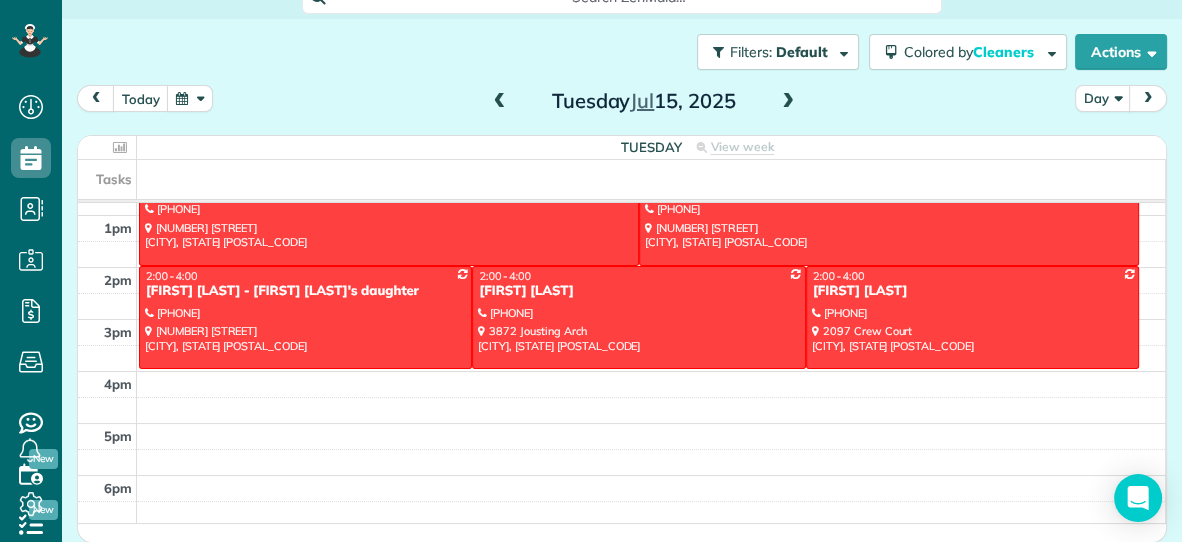 click at bounding box center (500, 102) 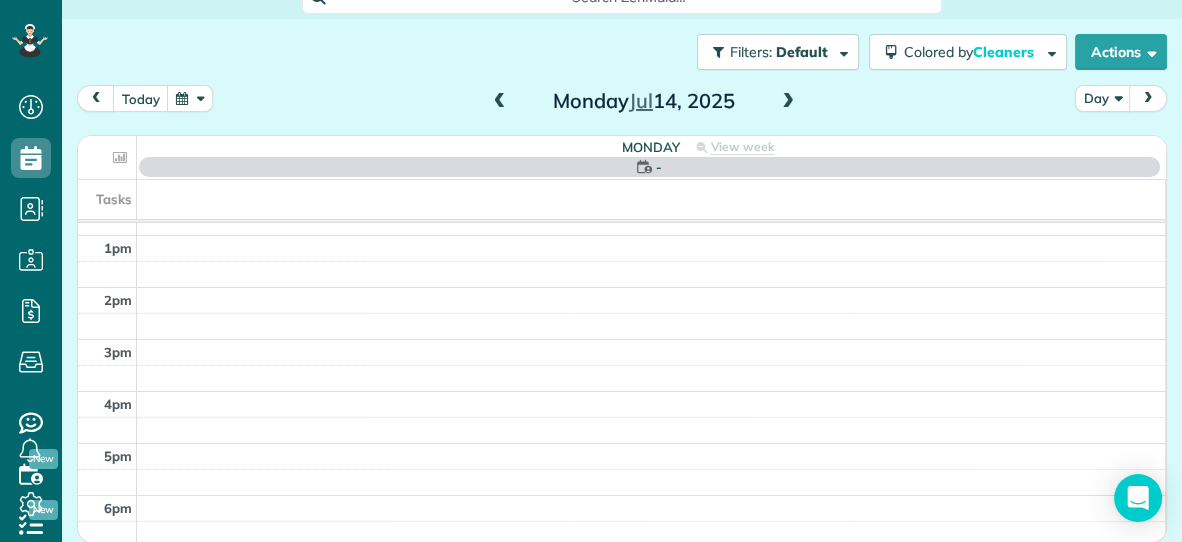 scroll, scrollTop: 0, scrollLeft: 0, axis: both 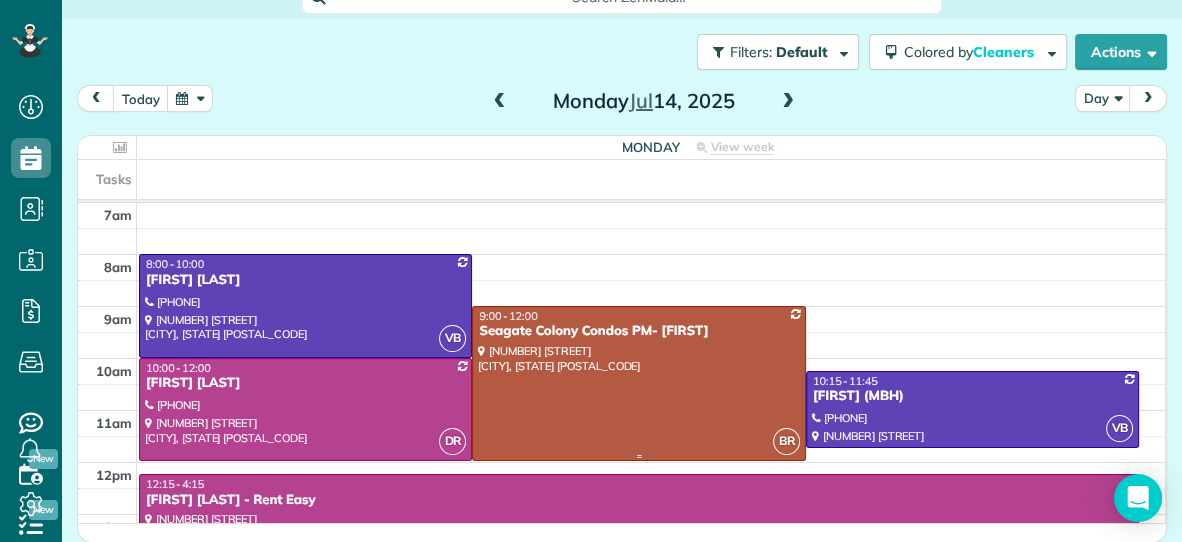 click at bounding box center [638, 383] 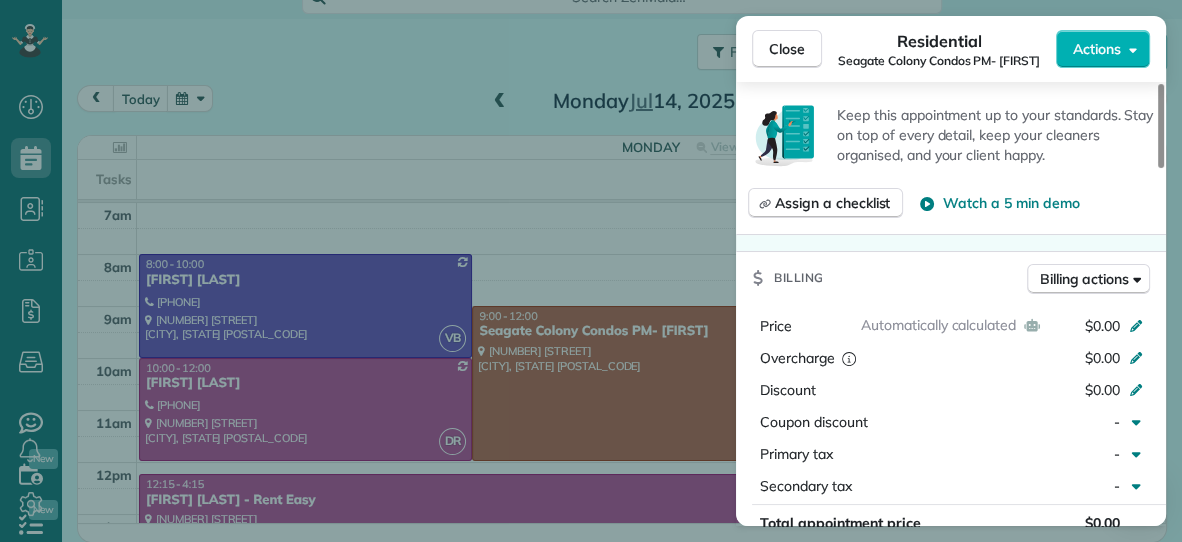 scroll, scrollTop: 756, scrollLeft: 0, axis: vertical 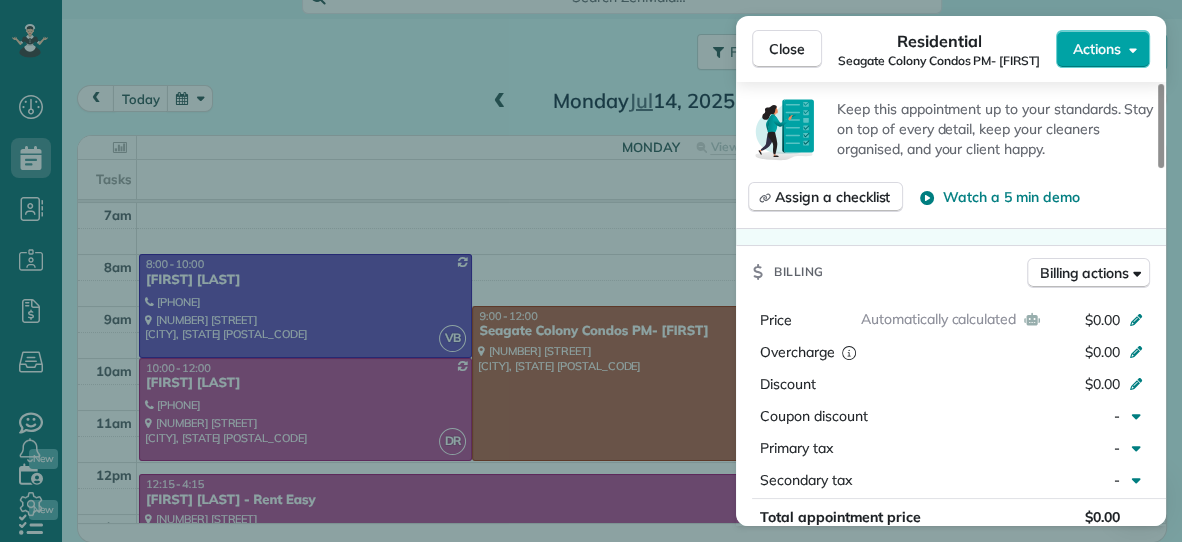 click on "Actions" at bounding box center [1097, 49] 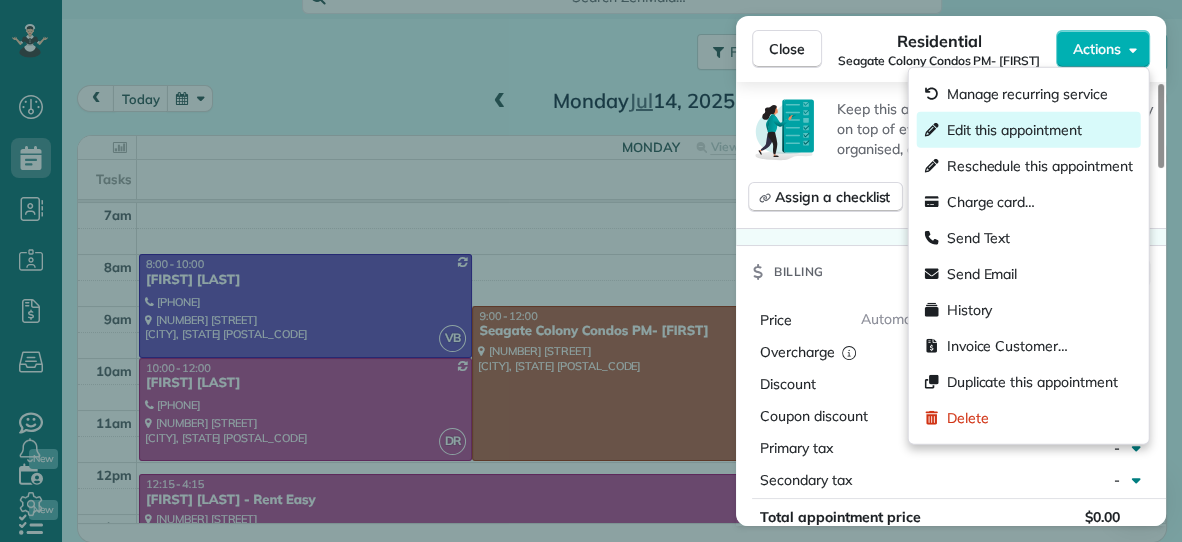 click on "Edit this appointment" at bounding box center (1014, 130) 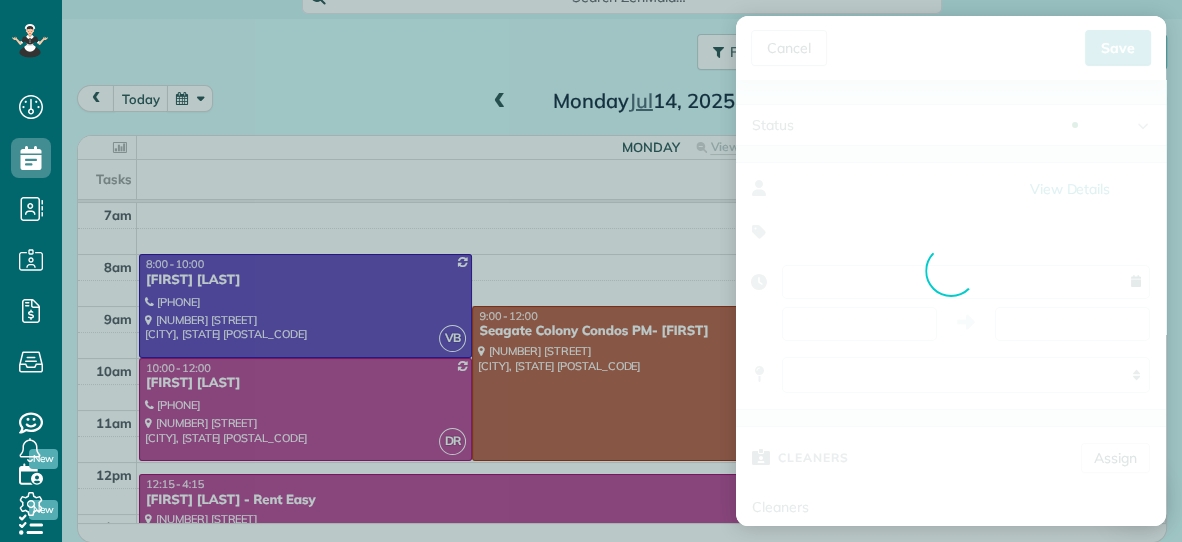 type on "**********" 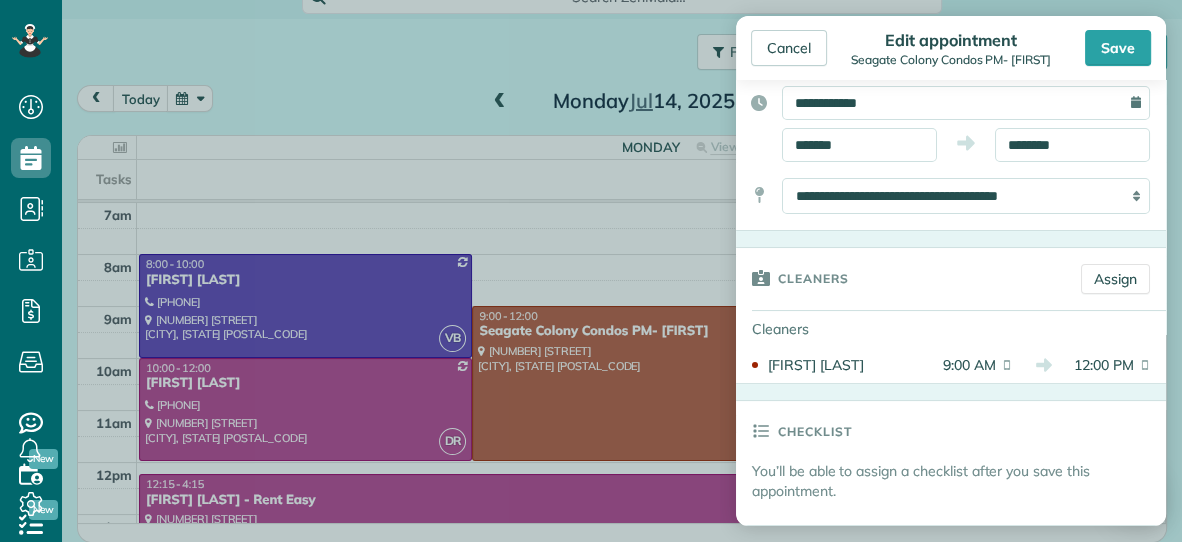 scroll, scrollTop: 224, scrollLeft: 0, axis: vertical 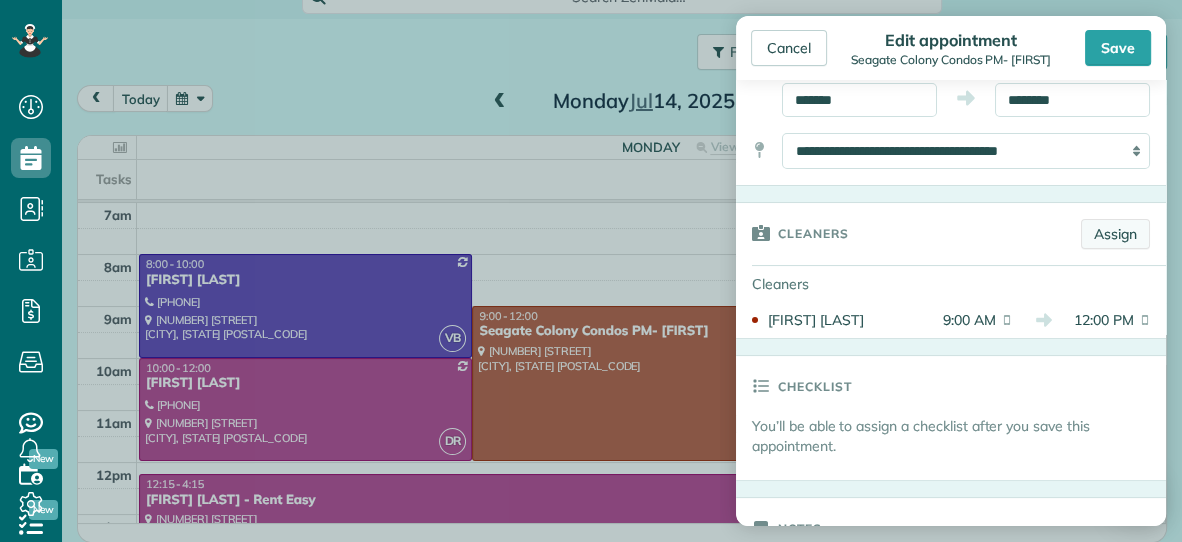 click on "Assign" at bounding box center (1115, 234) 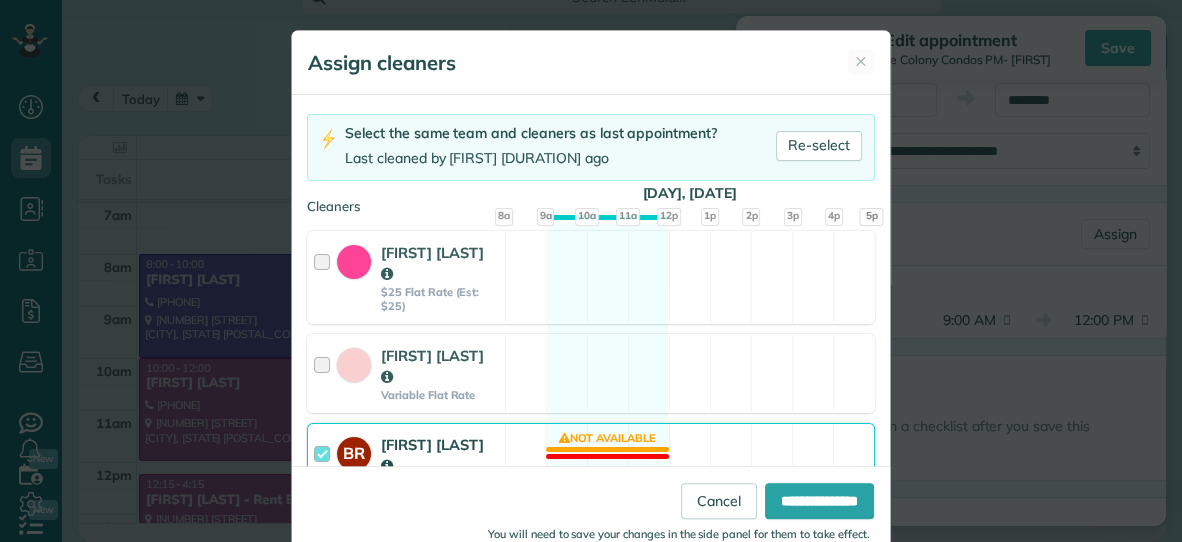 scroll, scrollTop: 117, scrollLeft: 0, axis: vertical 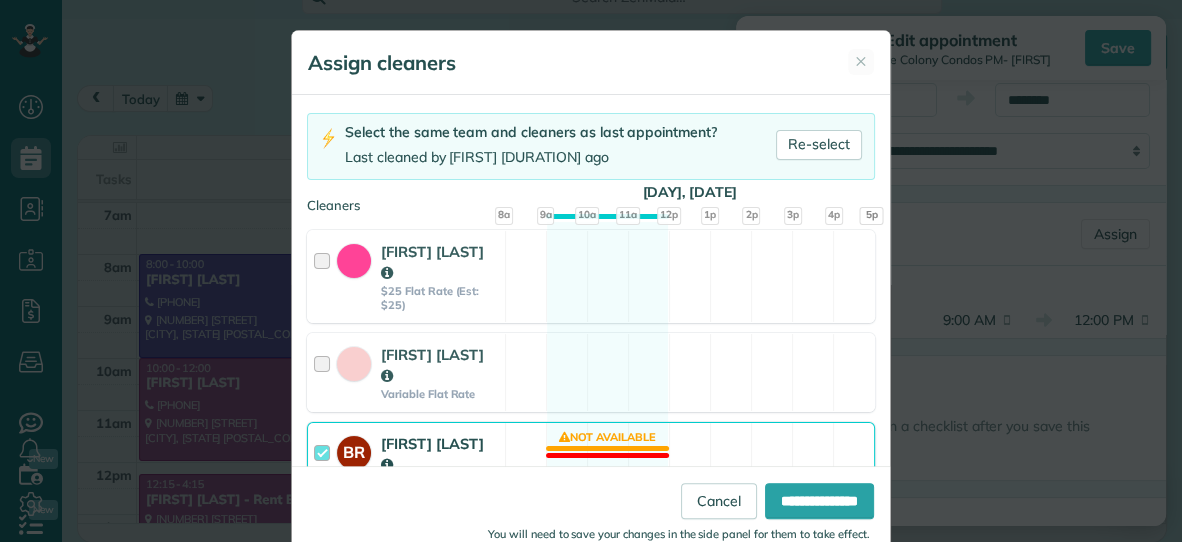 click on "[INITIAL]
[FIRST] [LAST]
$40/hour (Est: $120)" at bounding box center (406, 461) 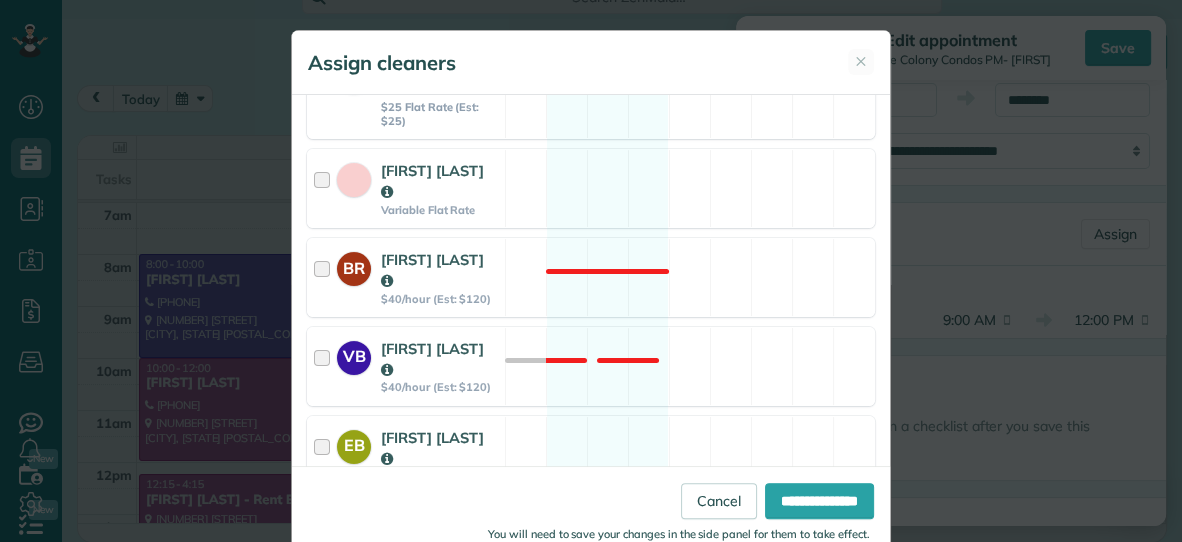 scroll, scrollTop: 344, scrollLeft: 0, axis: vertical 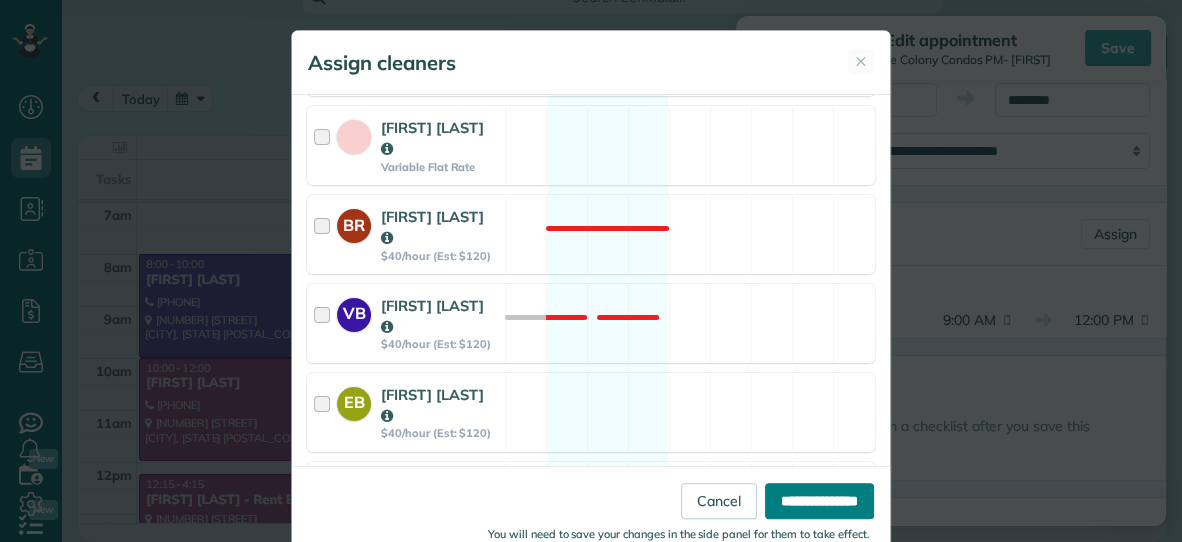 click on "**********" at bounding box center [819, 501] 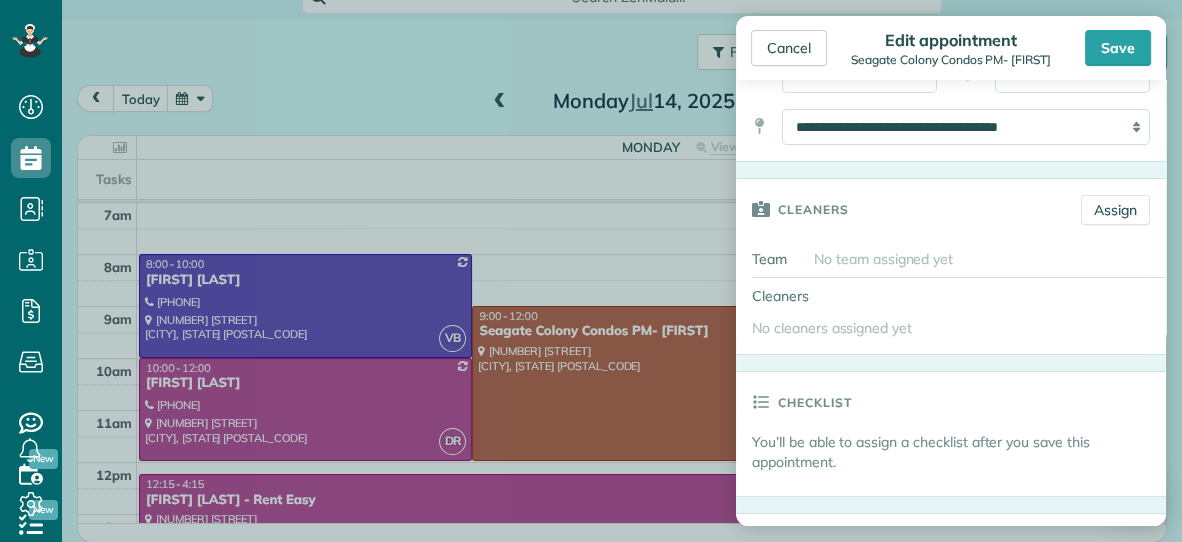 scroll, scrollTop: 247, scrollLeft: 0, axis: vertical 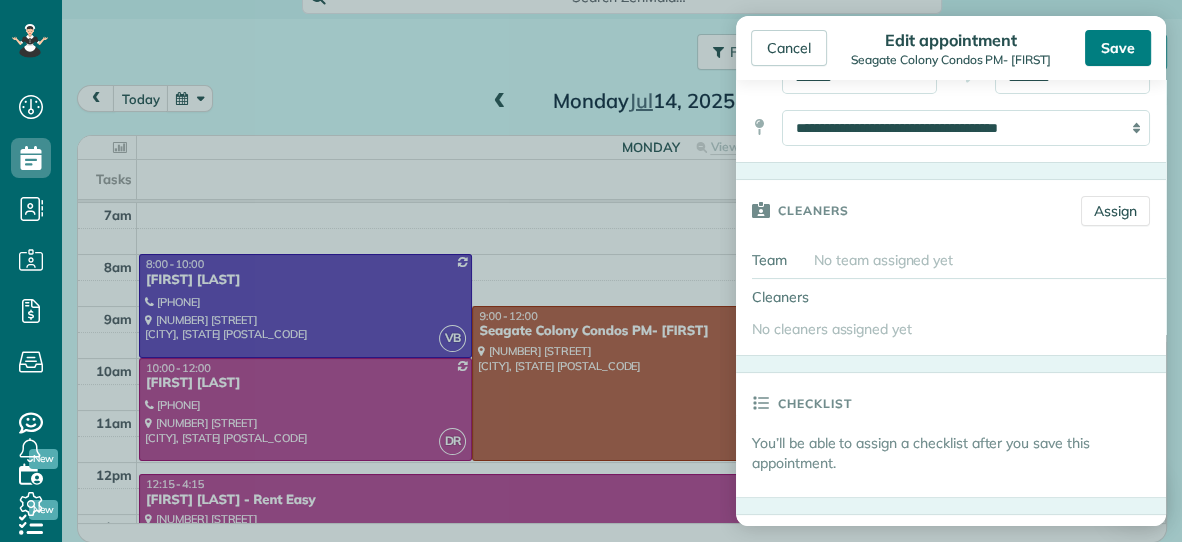 click on "Save" at bounding box center (1118, 48) 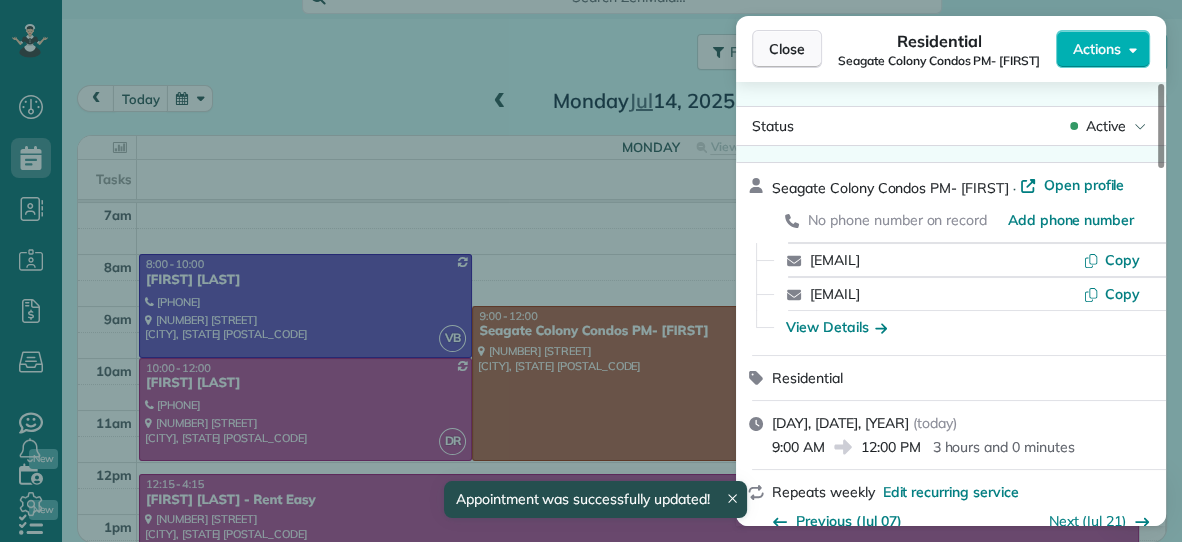 click on "Close" at bounding box center (787, 49) 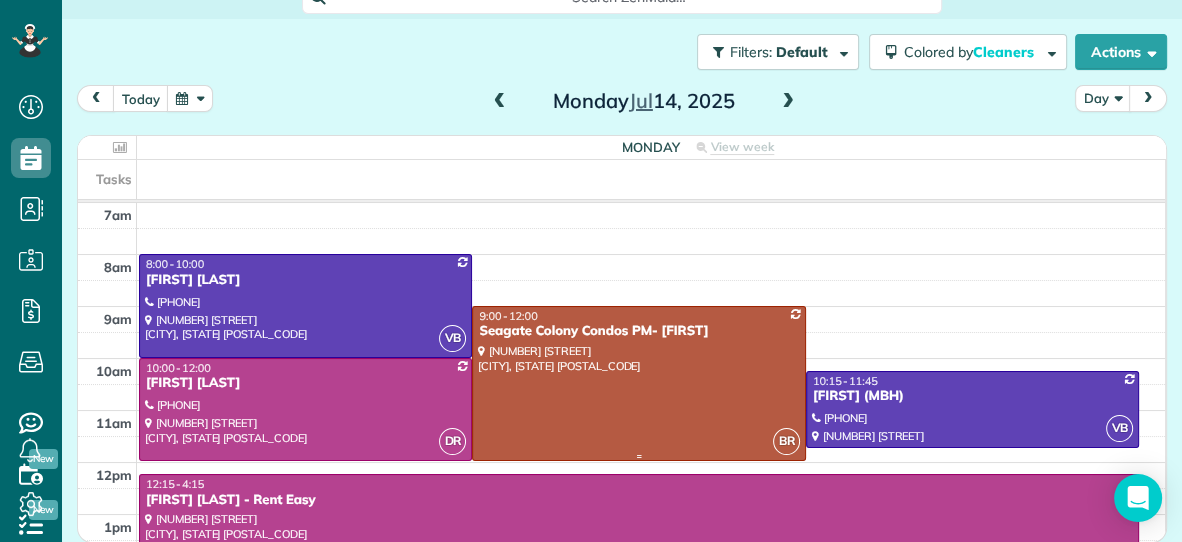 click at bounding box center [638, 383] 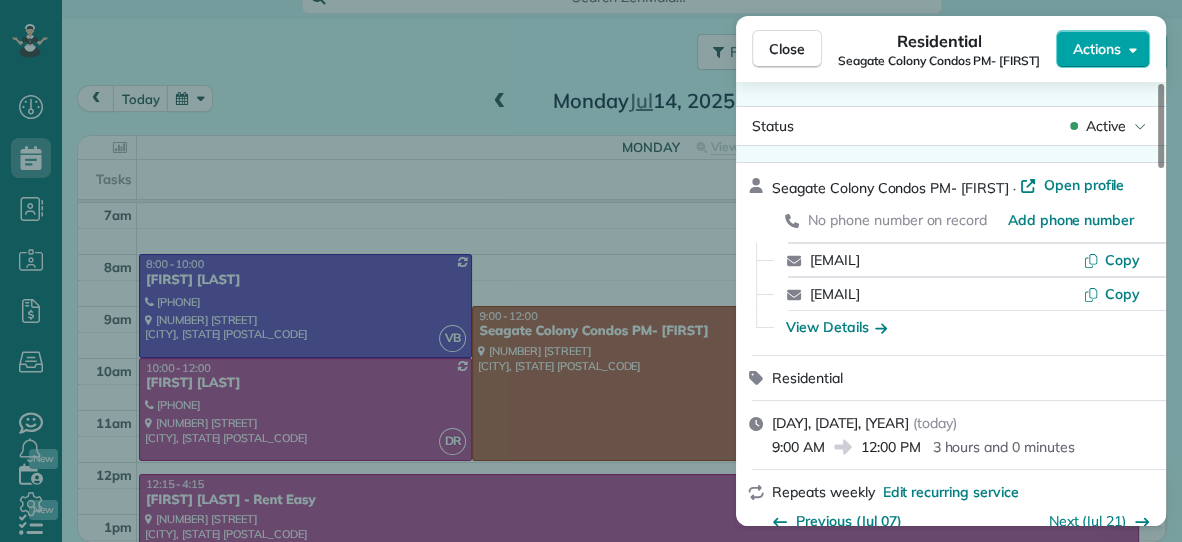 click on "Actions" at bounding box center [1097, 49] 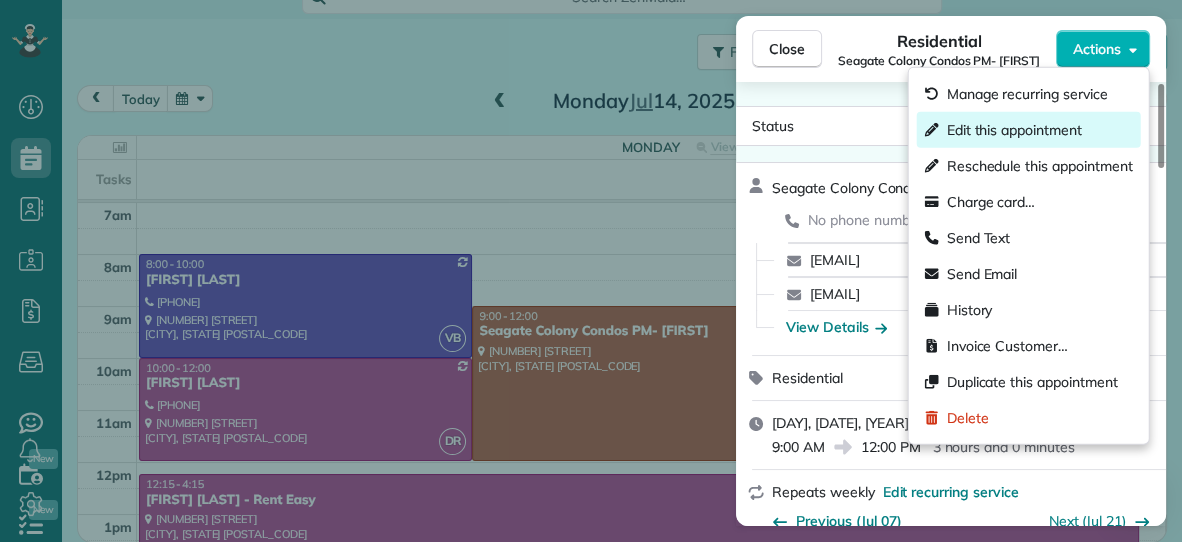 click on "Edit this appointment" at bounding box center [1014, 130] 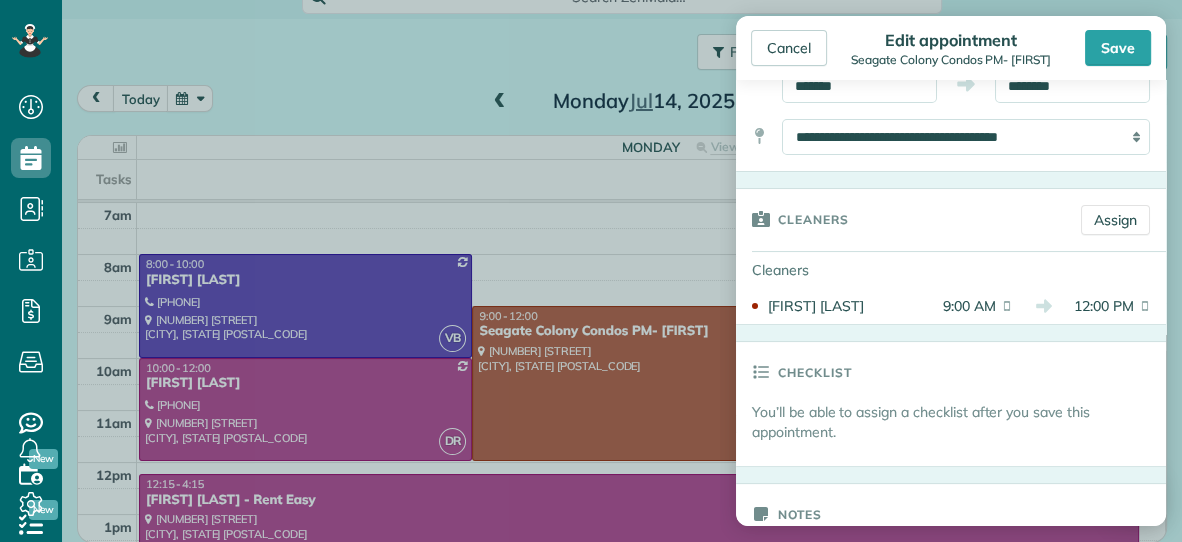 scroll, scrollTop: 239, scrollLeft: 0, axis: vertical 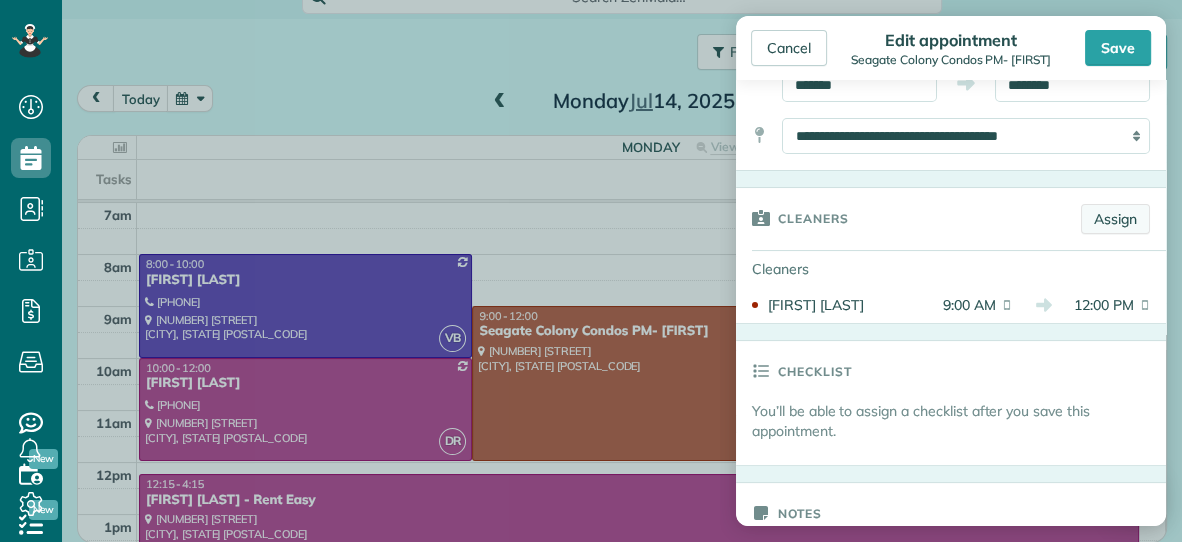 click on "Assign" at bounding box center [1115, 219] 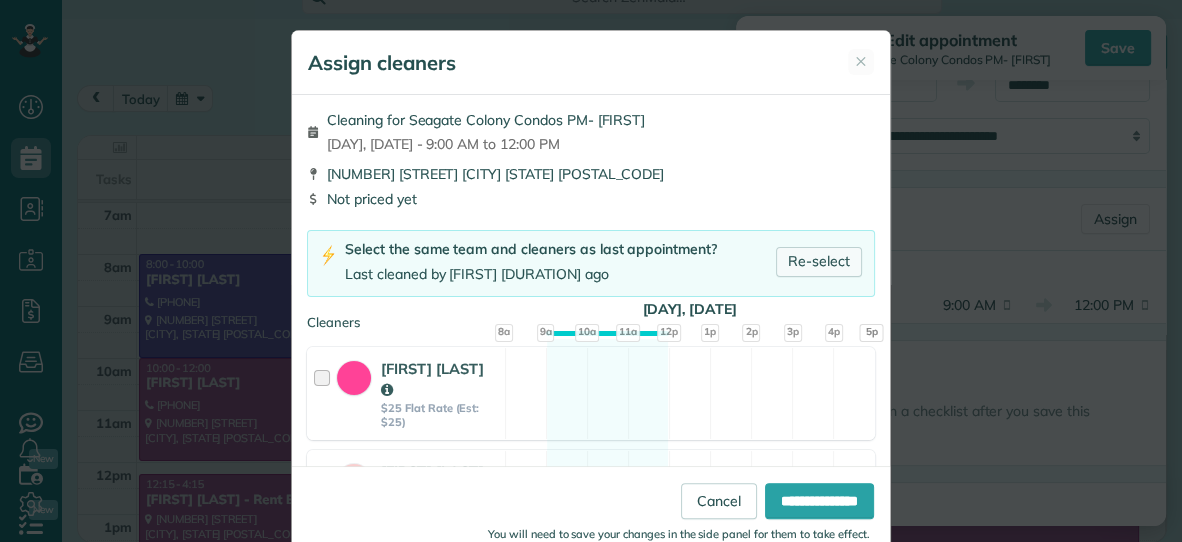 click on "Re-select" at bounding box center (819, 262) 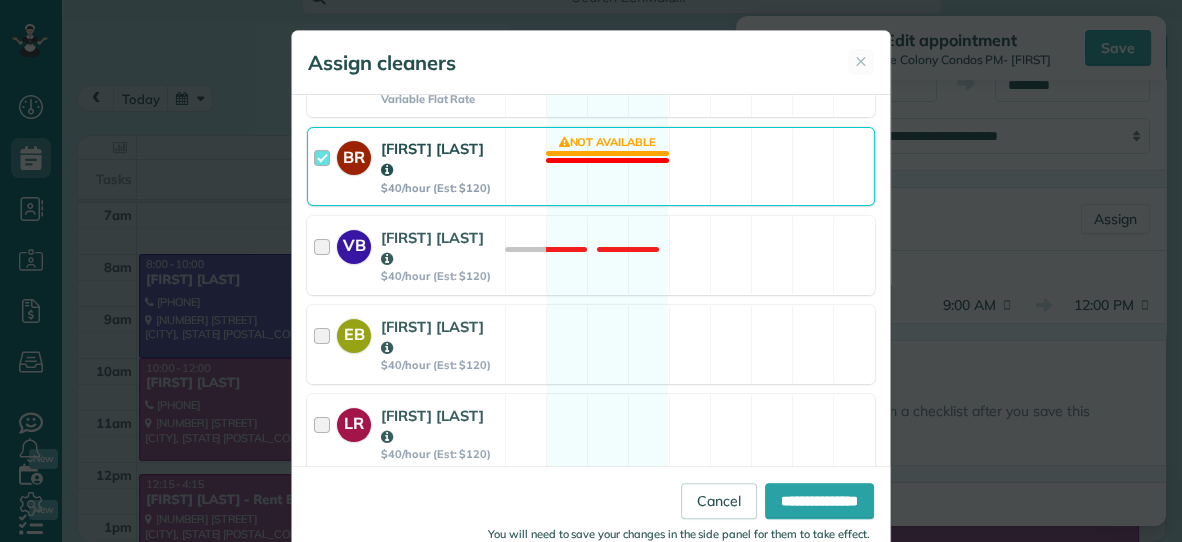 scroll, scrollTop: 414, scrollLeft: 0, axis: vertical 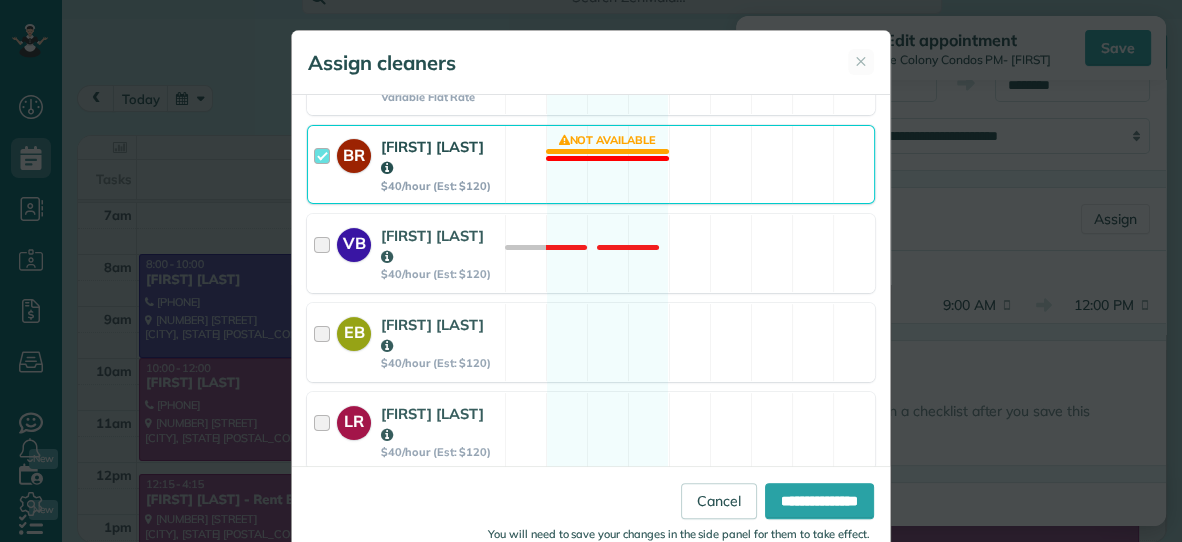 click on "[INITIAL]
[FIRST] [LAST]
$40/hour (Est: $120)
Not available" at bounding box center [591, 164] 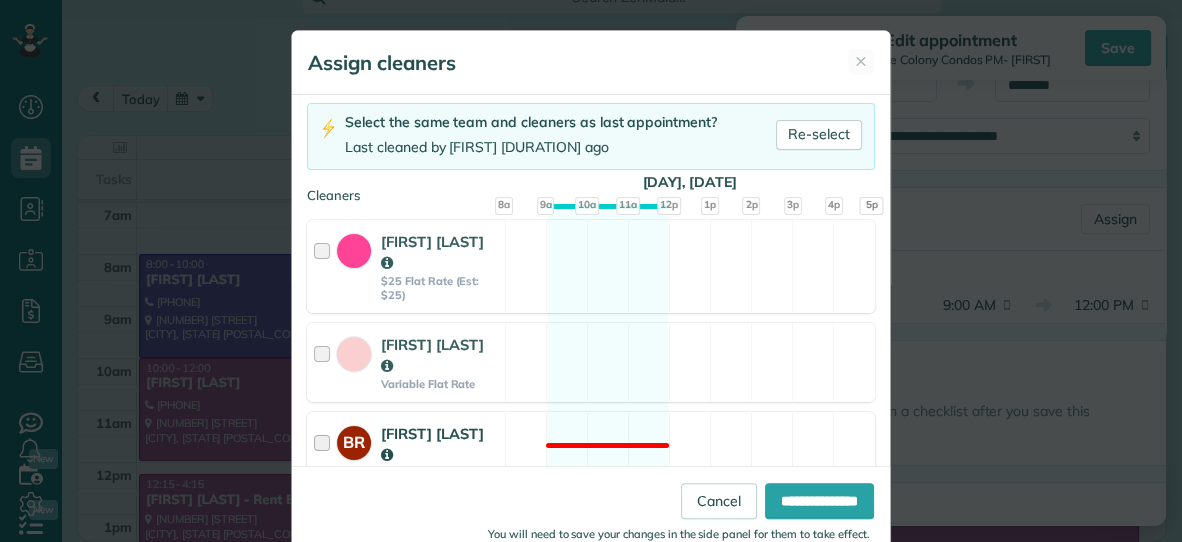 scroll, scrollTop: 122, scrollLeft: 0, axis: vertical 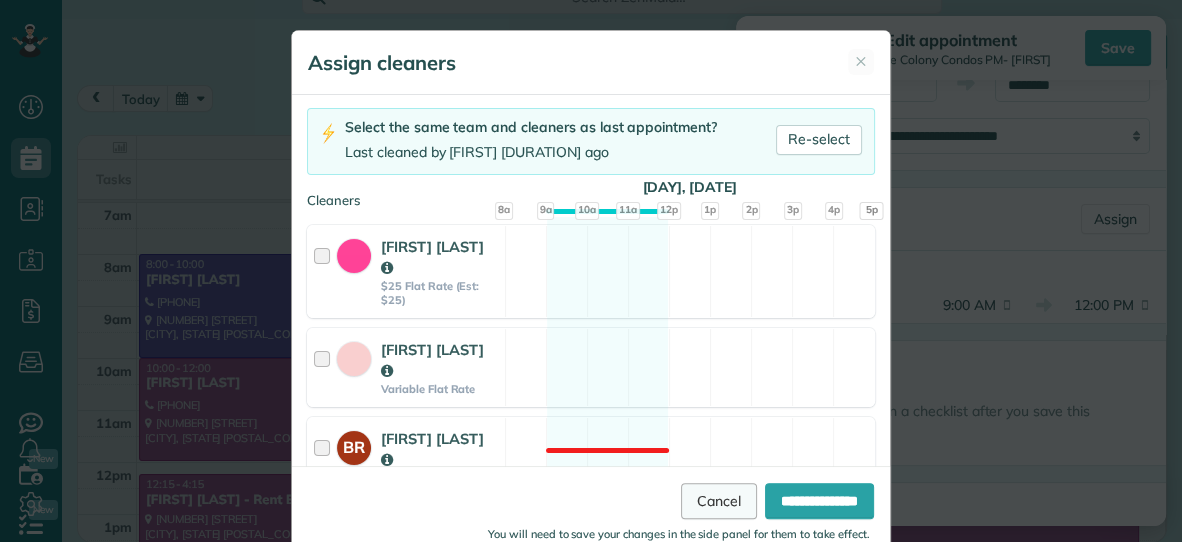 click on "Cancel" at bounding box center (719, 501) 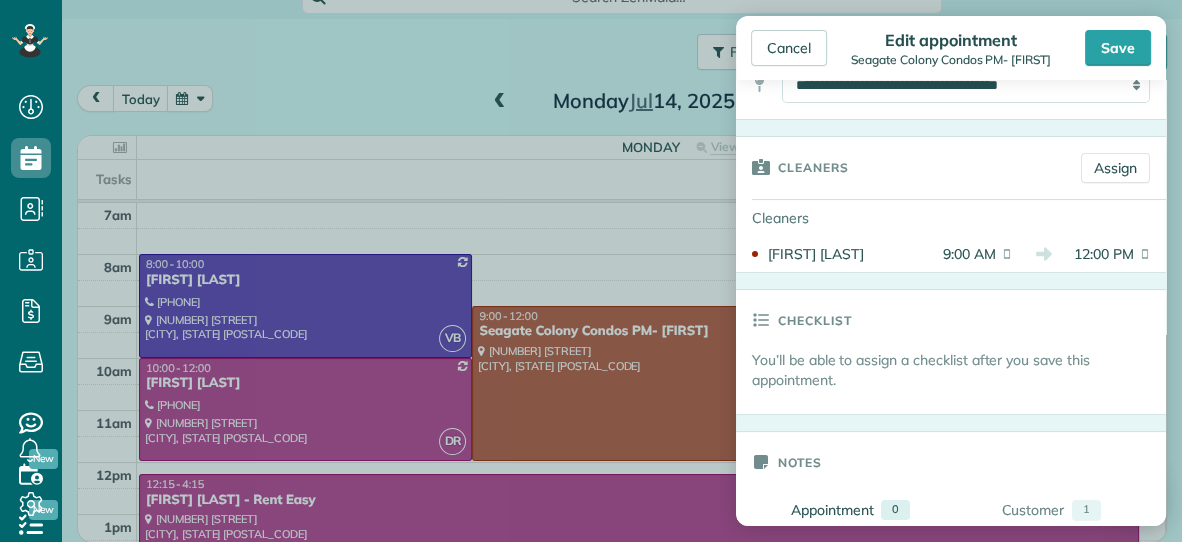 scroll, scrollTop: 288, scrollLeft: 0, axis: vertical 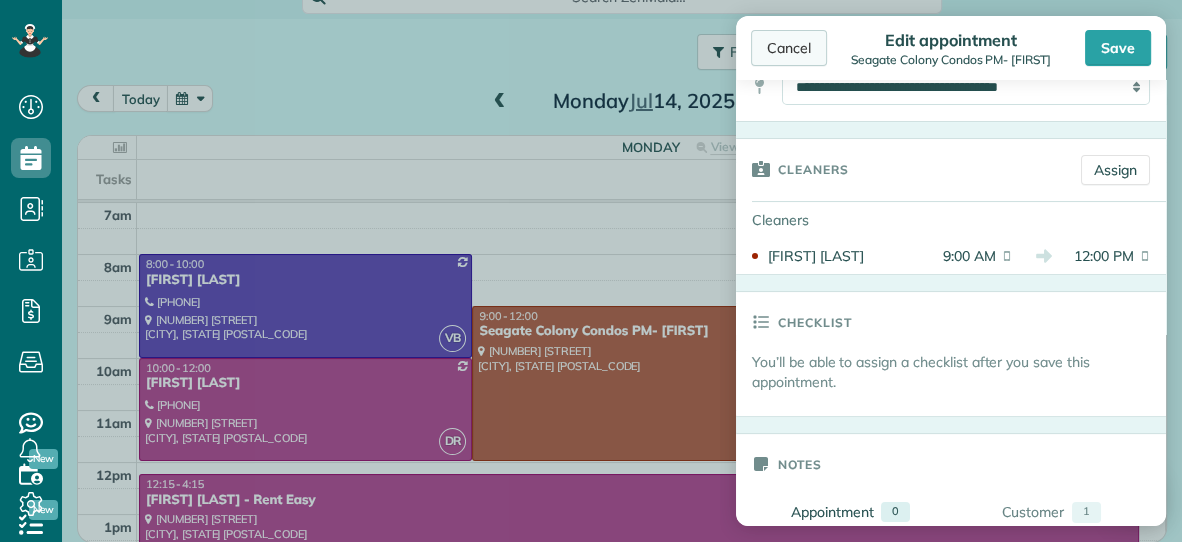 click on "Cancel" at bounding box center [789, 48] 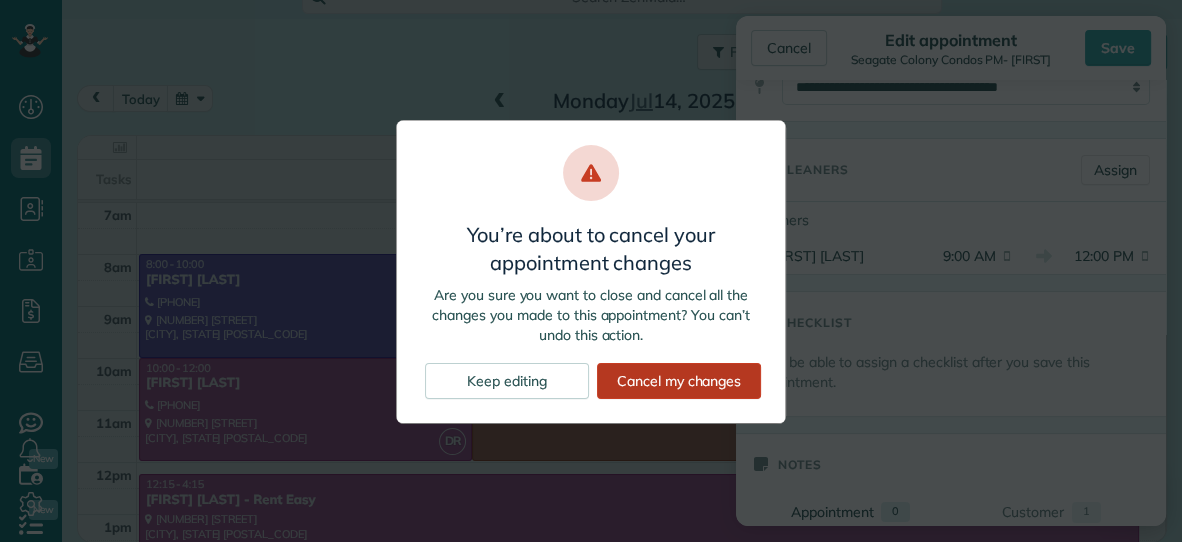 click on "Cancel my changes" at bounding box center [679, 381] 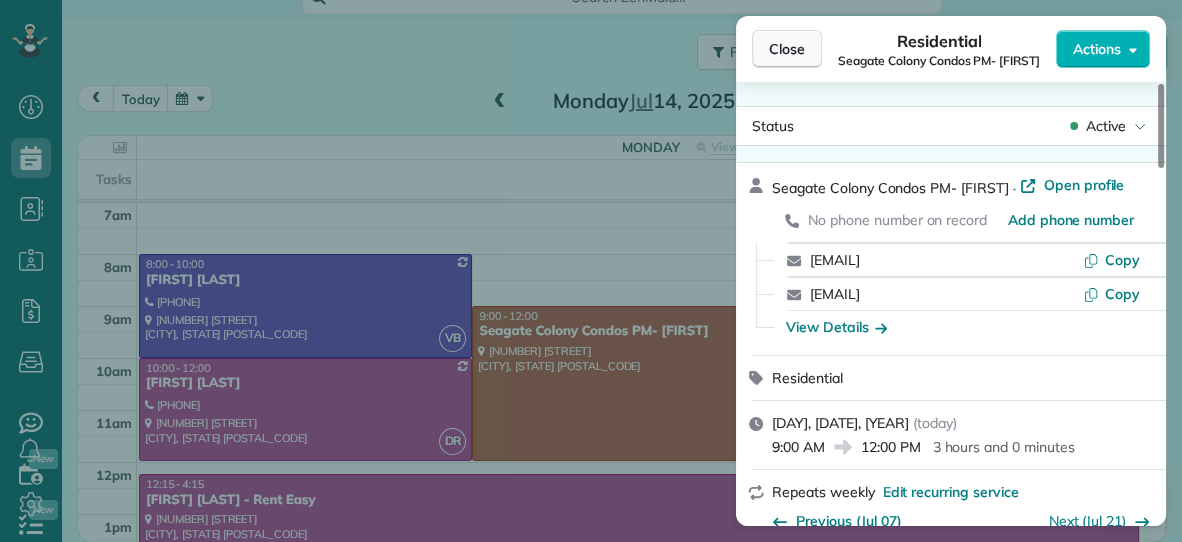 click on "Close" at bounding box center [787, 49] 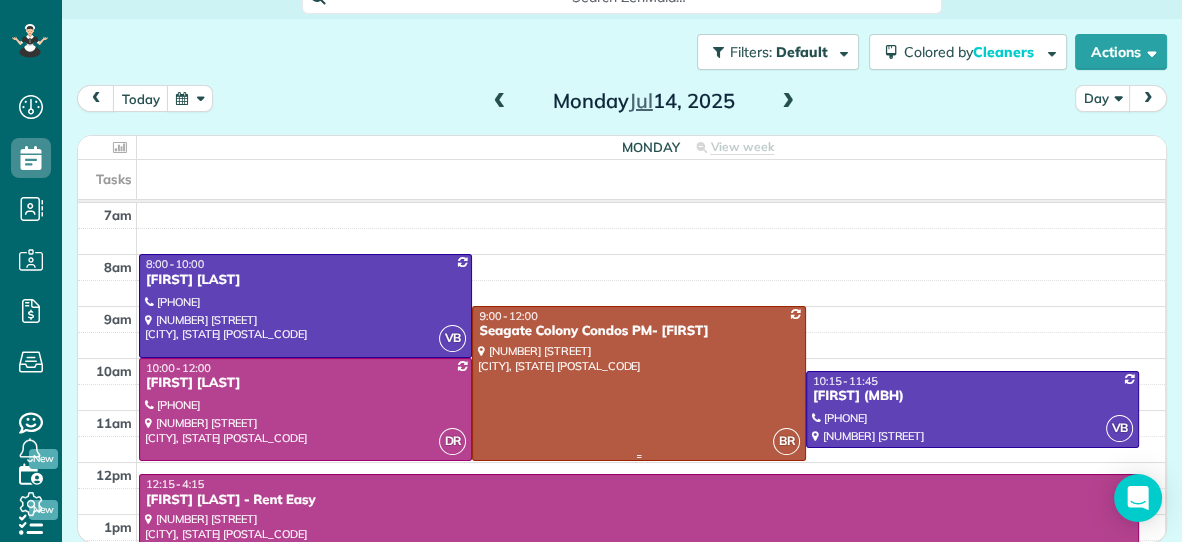 click at bounding box center [638, 383] 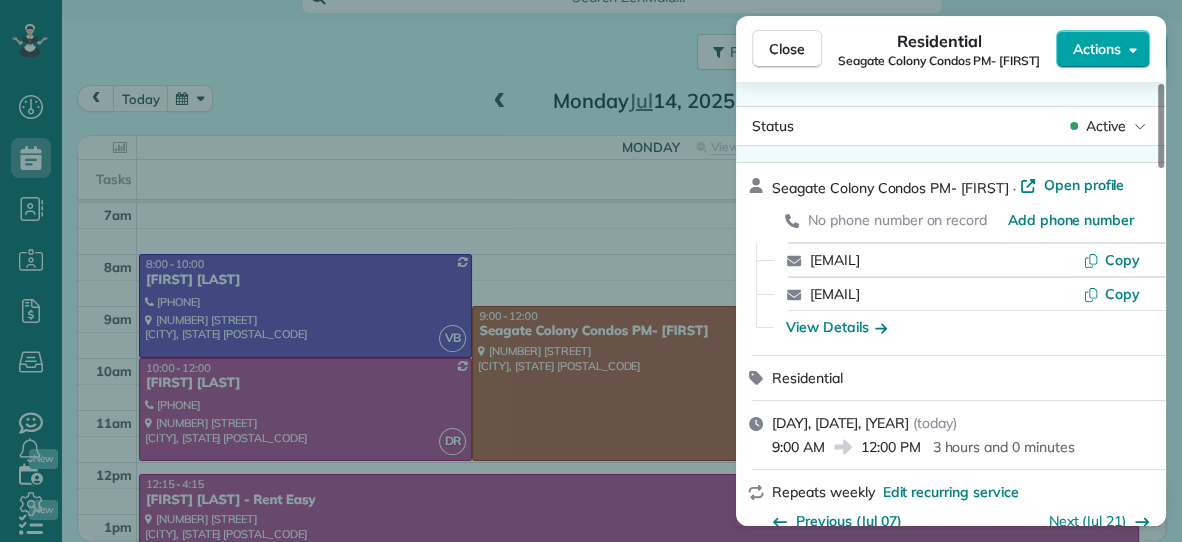 click on "Actions" at bounding box center [1097, 49] 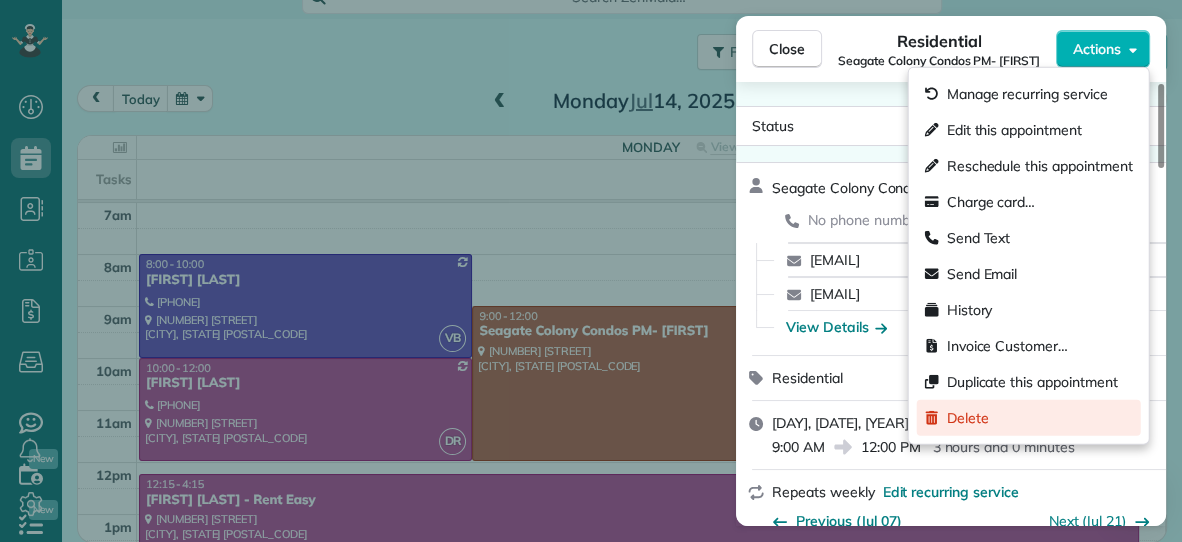 click on "Delete" at bounding box center [968, 418] 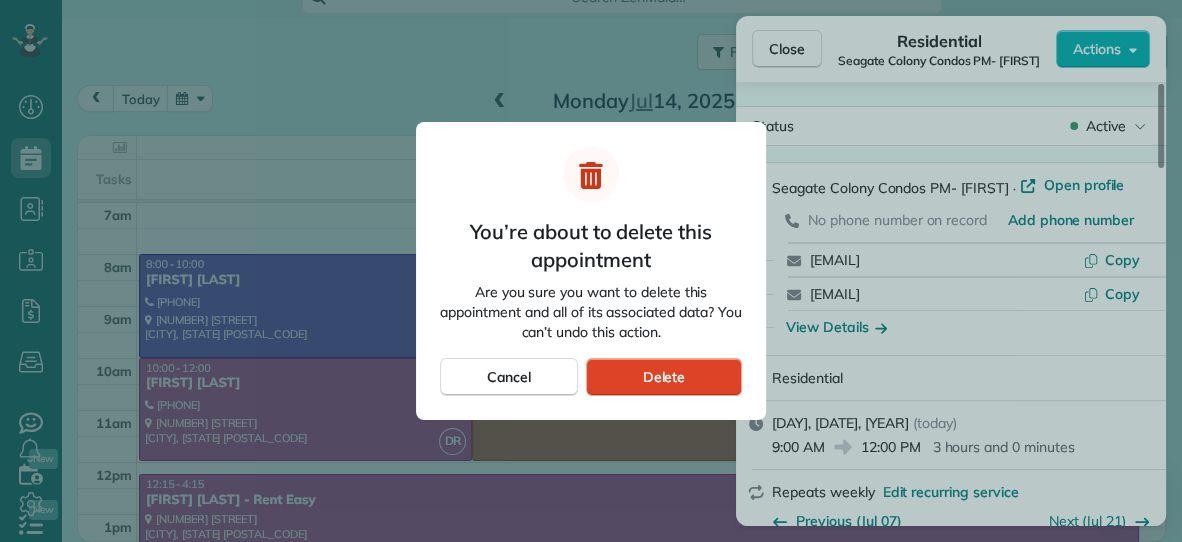 click on "Delete" at bounding box center [663, 377] 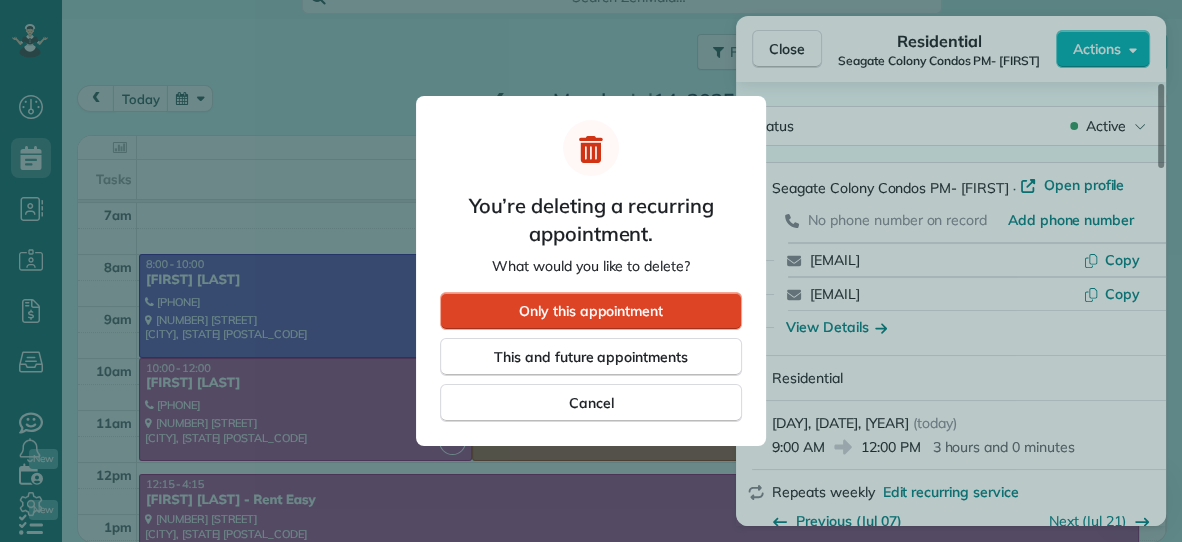 click on "Only this appointment" at bounding box center [591, 311] 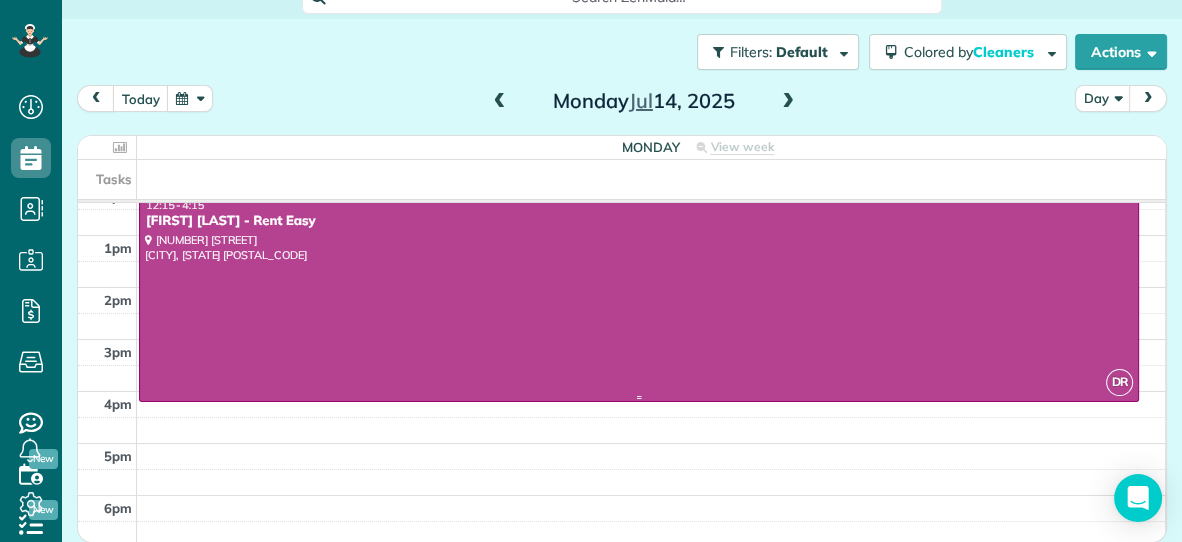 scroll, scrollTop: 0, scrollLeft: 0, axis: both 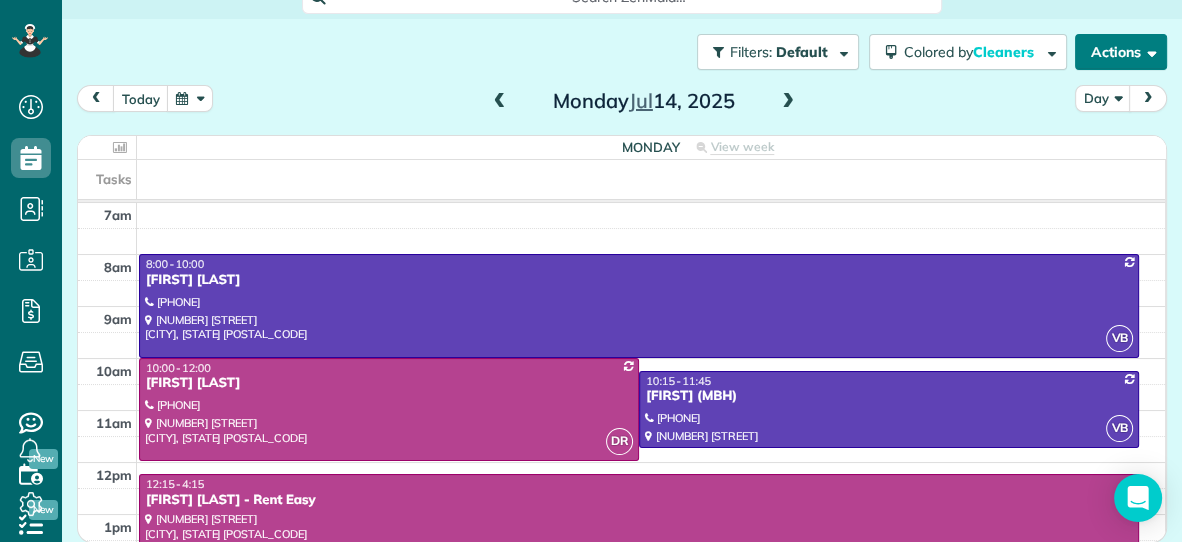 click on "Actions" at bounding box center [1121, 52] 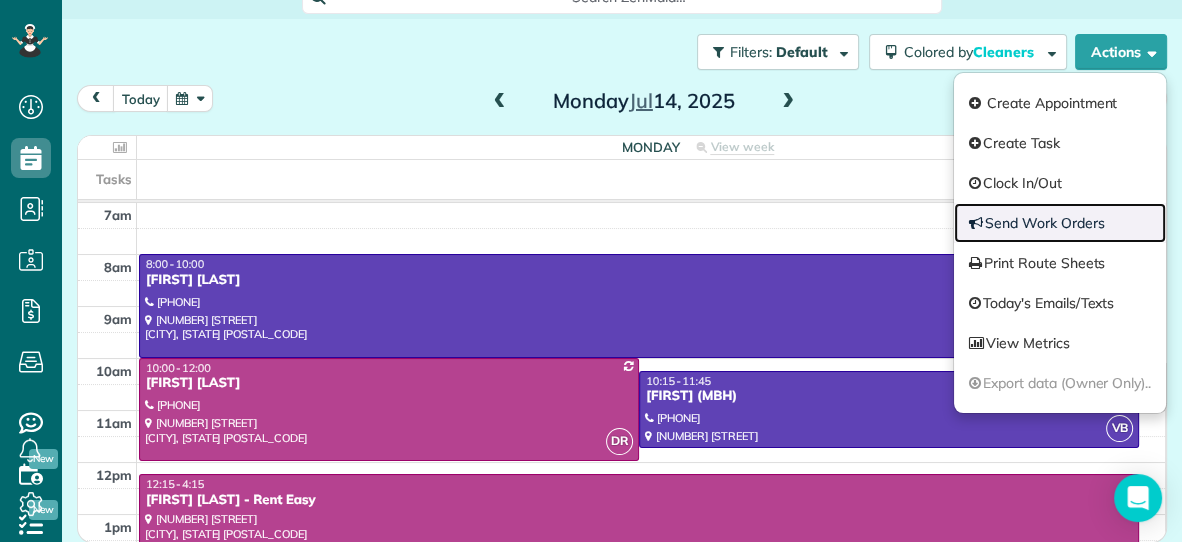 click on "Send Work Orders" at bounding box center [1060, 223] 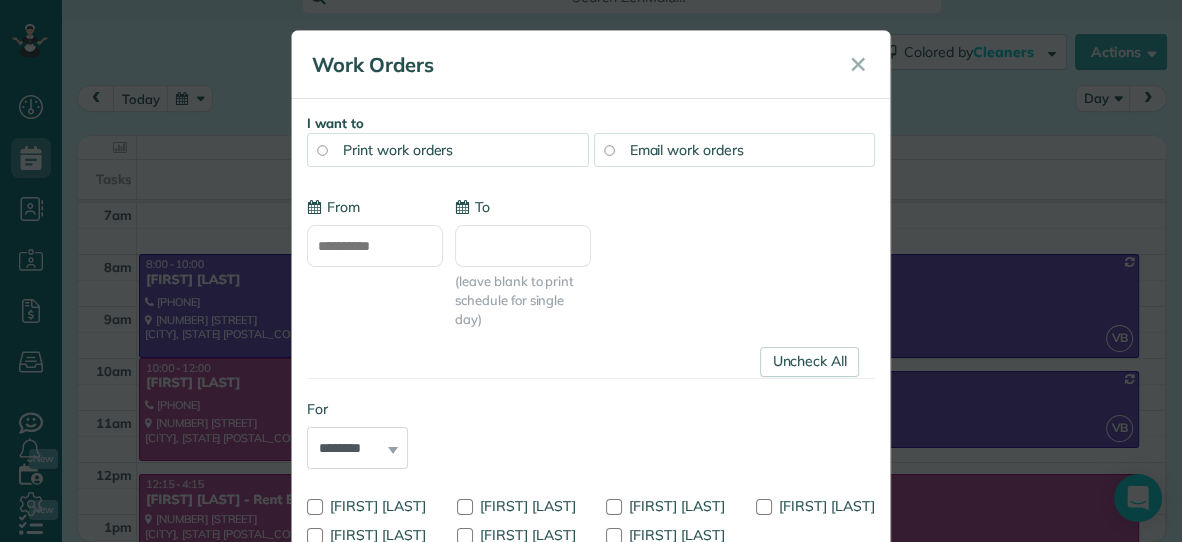 type on "**********" 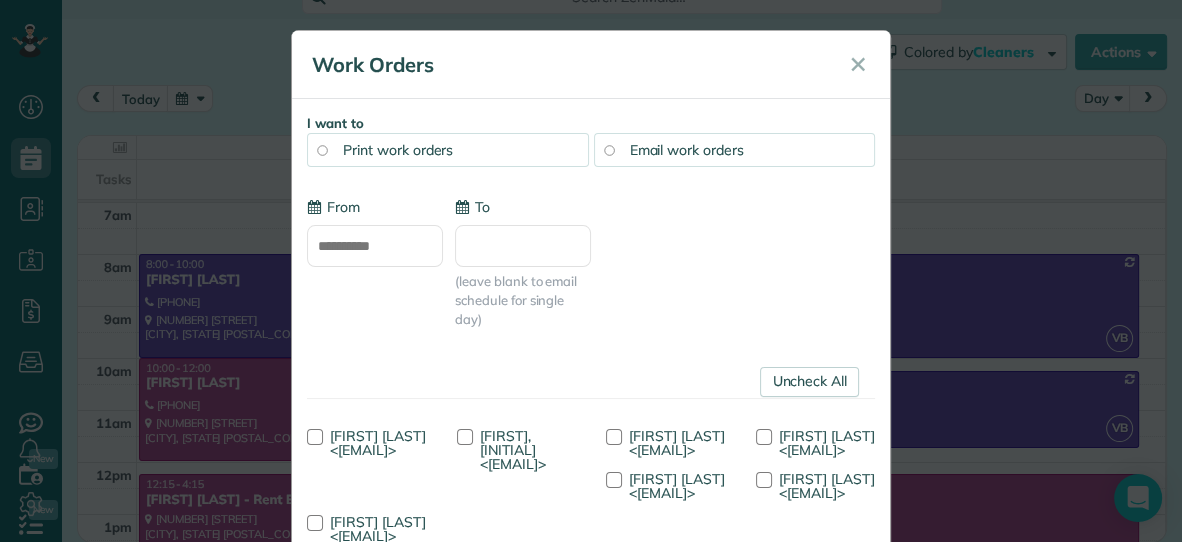 click on "To" at bounding box center (523, 246) 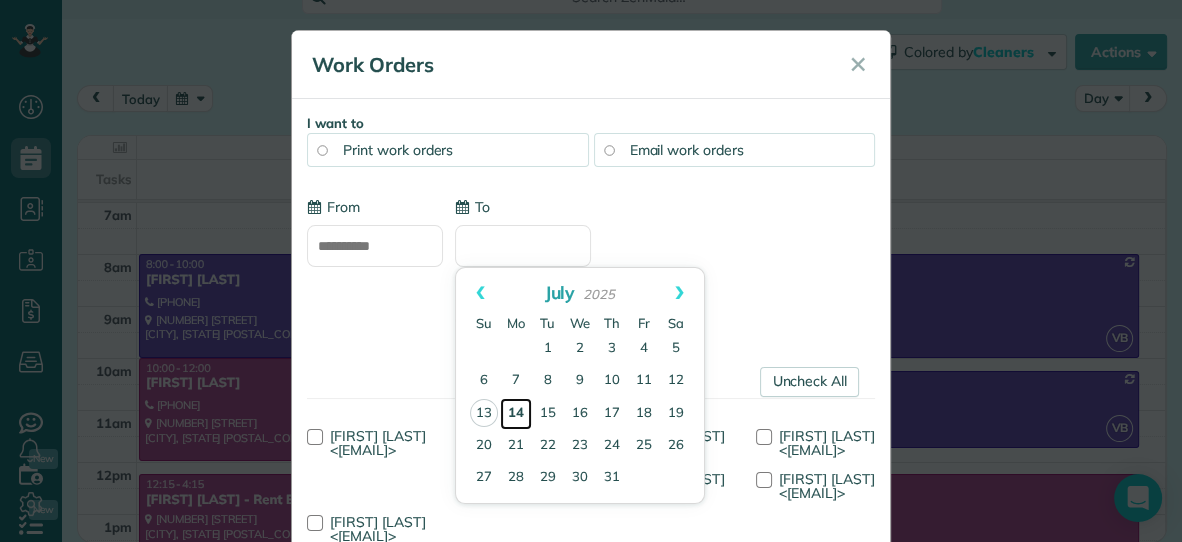 click on "14" at bounding box center (516, 414) 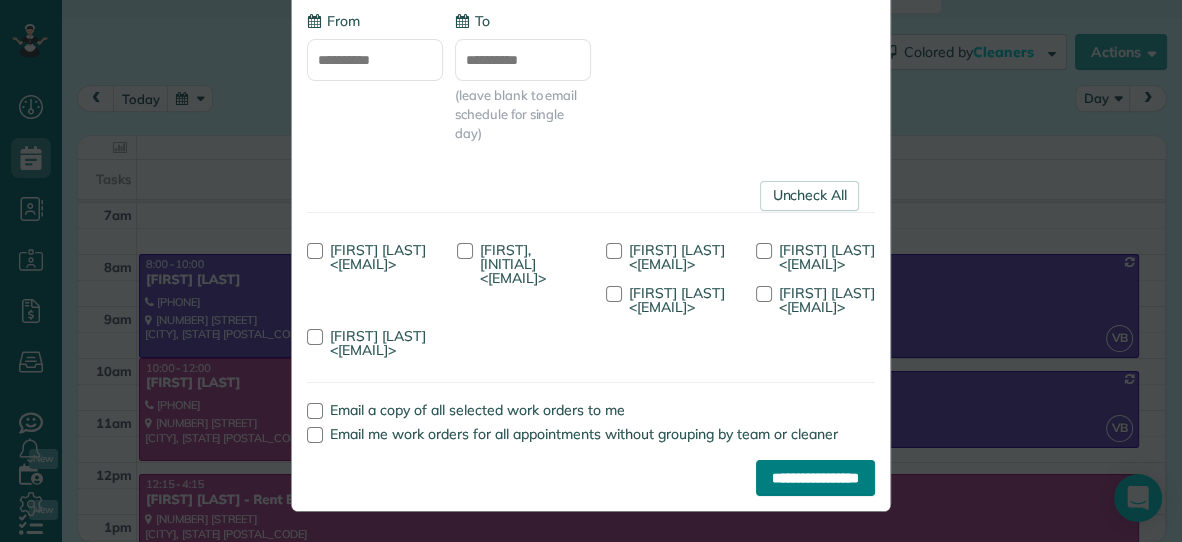 scroll, scrollTop: 247, scrollLeft: 0, axis: vertical 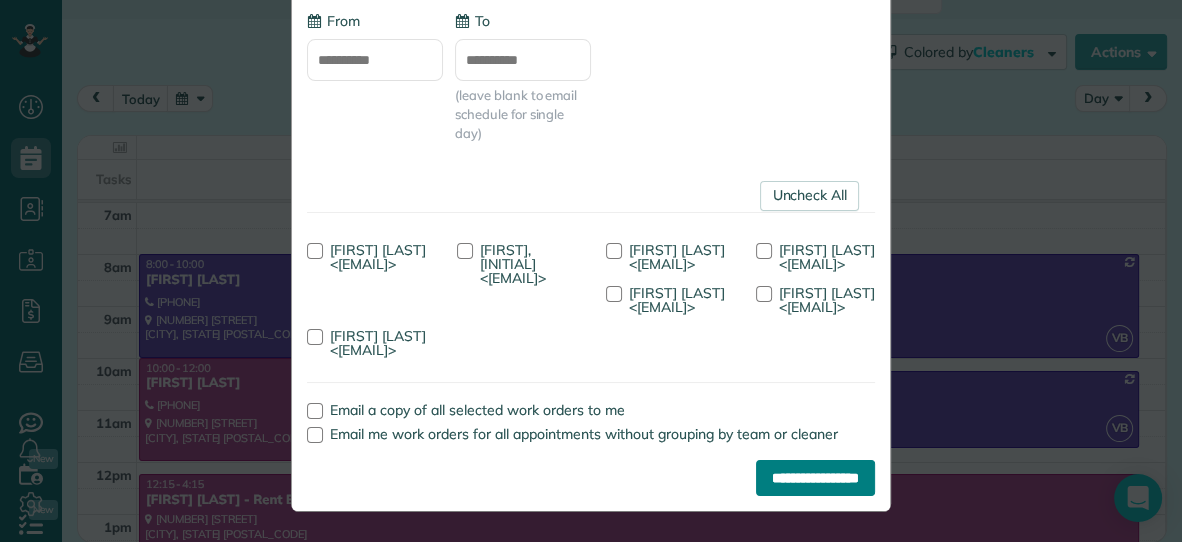 click on "**********" at bounding box center [815, 478] 